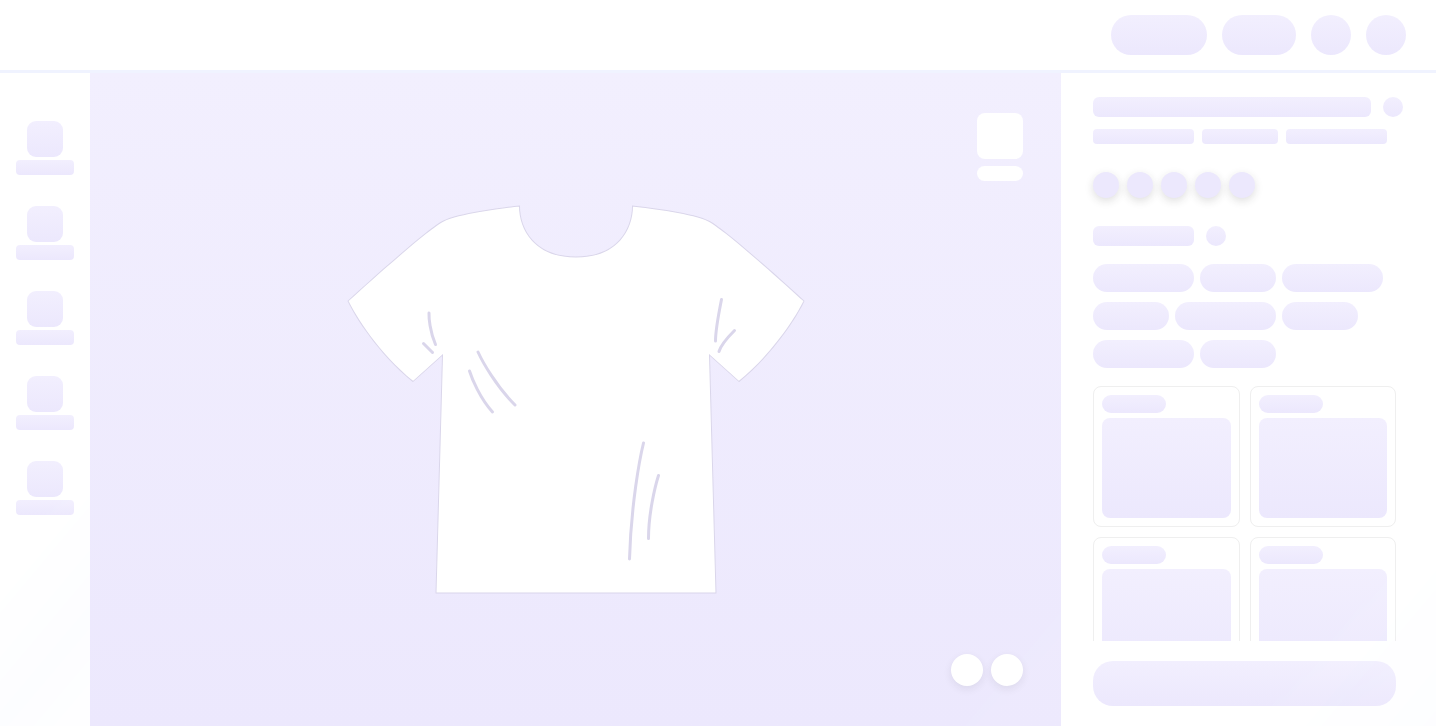scroll, scrollTop: 0, scrollLeft: 0, axis: both 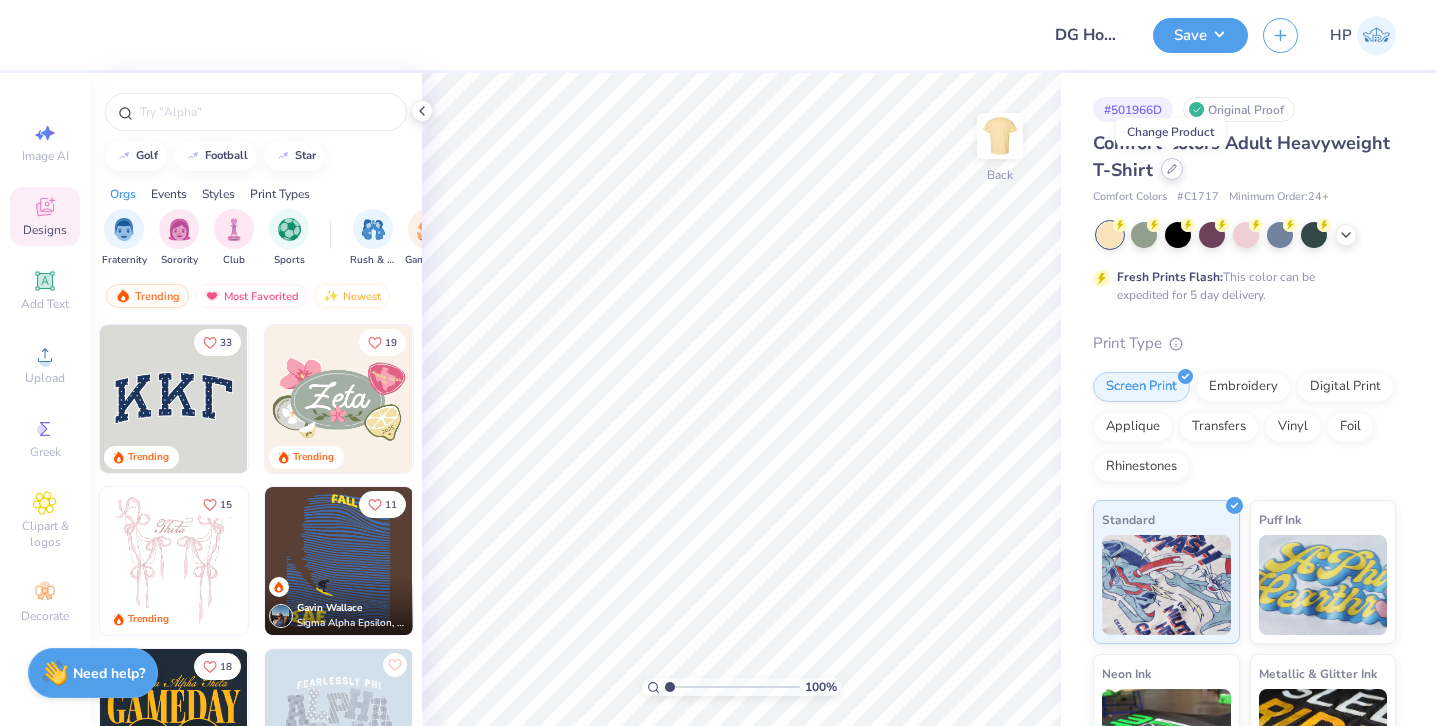 click 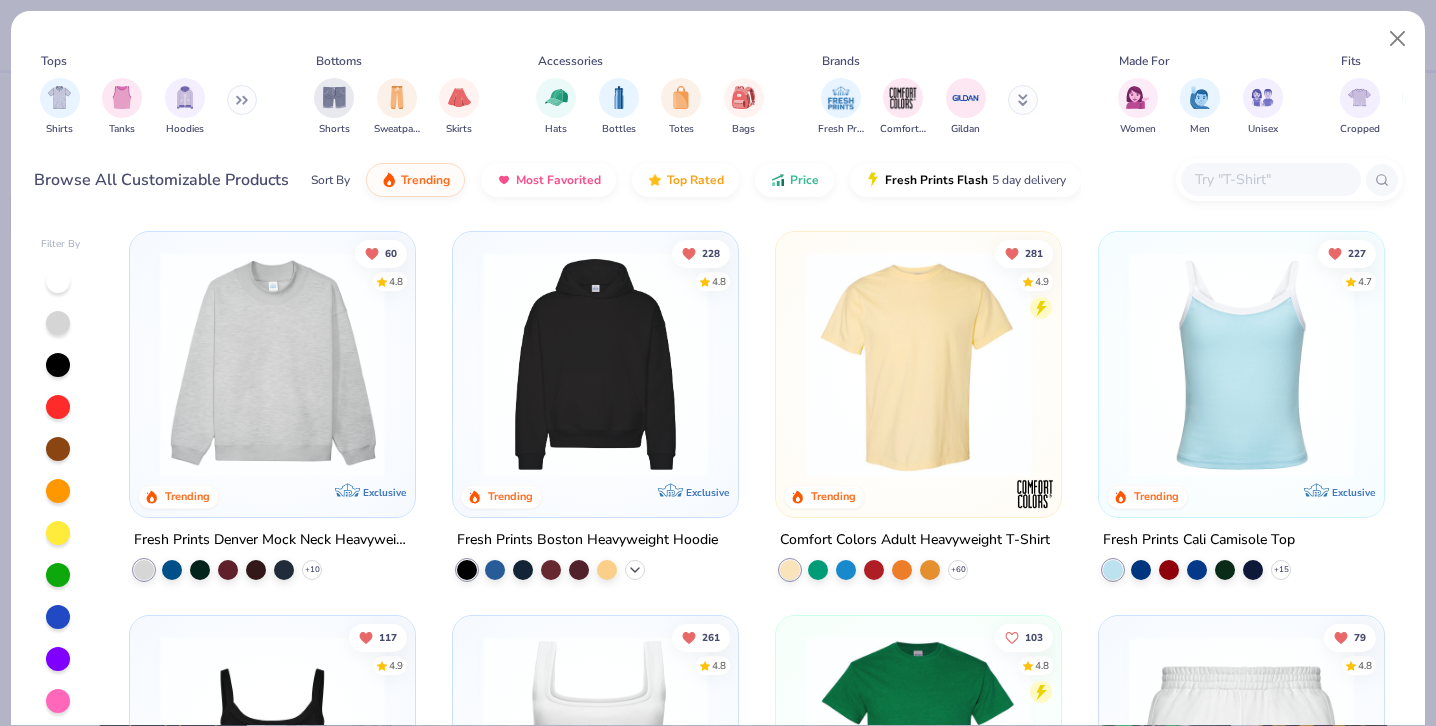 click 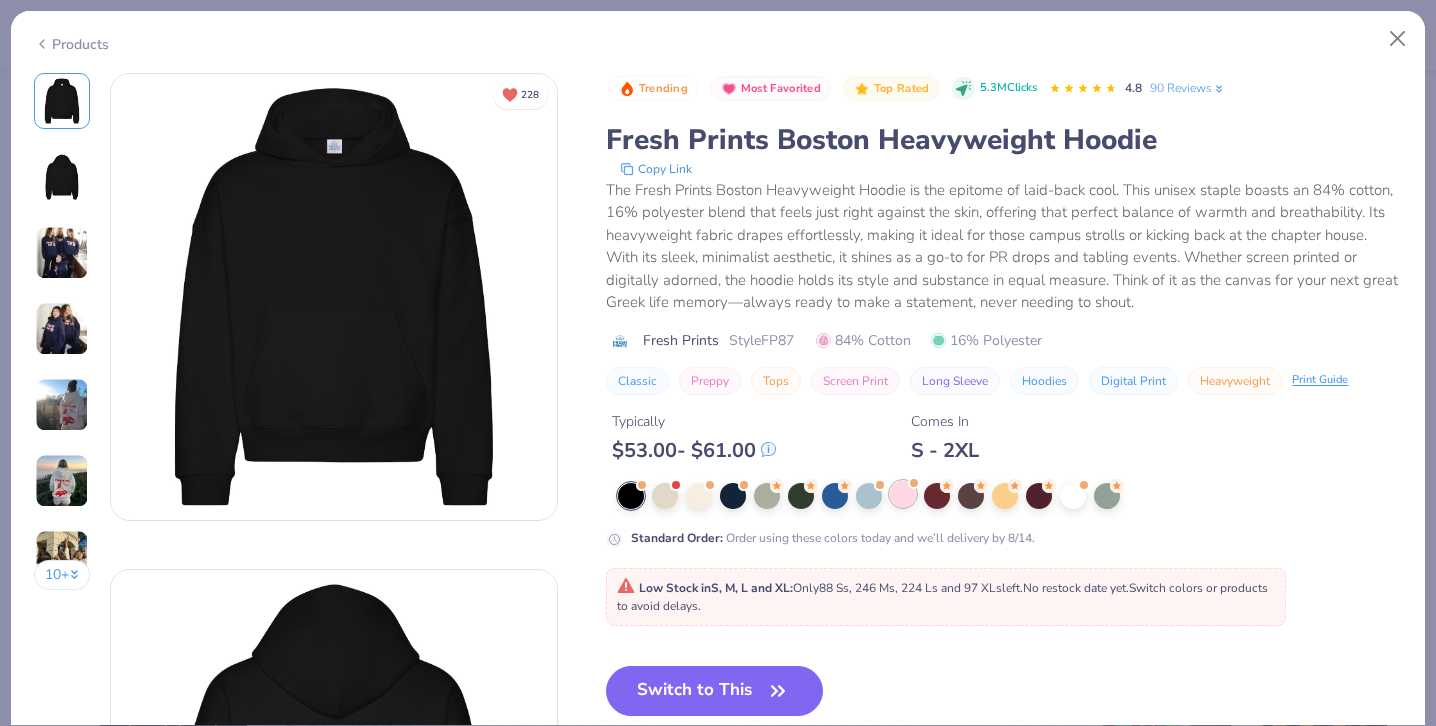 click at bounding box center (903, 494) 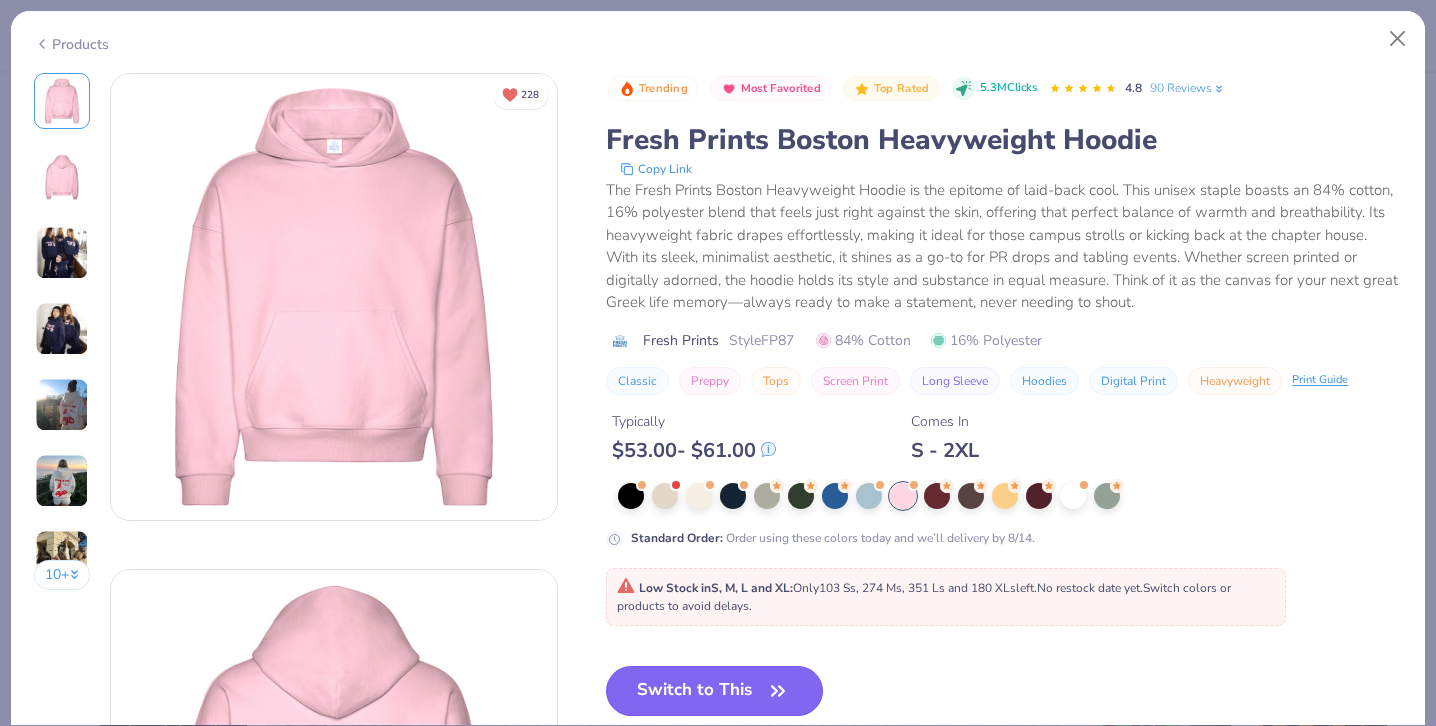 click on "Switch to This" at bounding box center (714, 691) 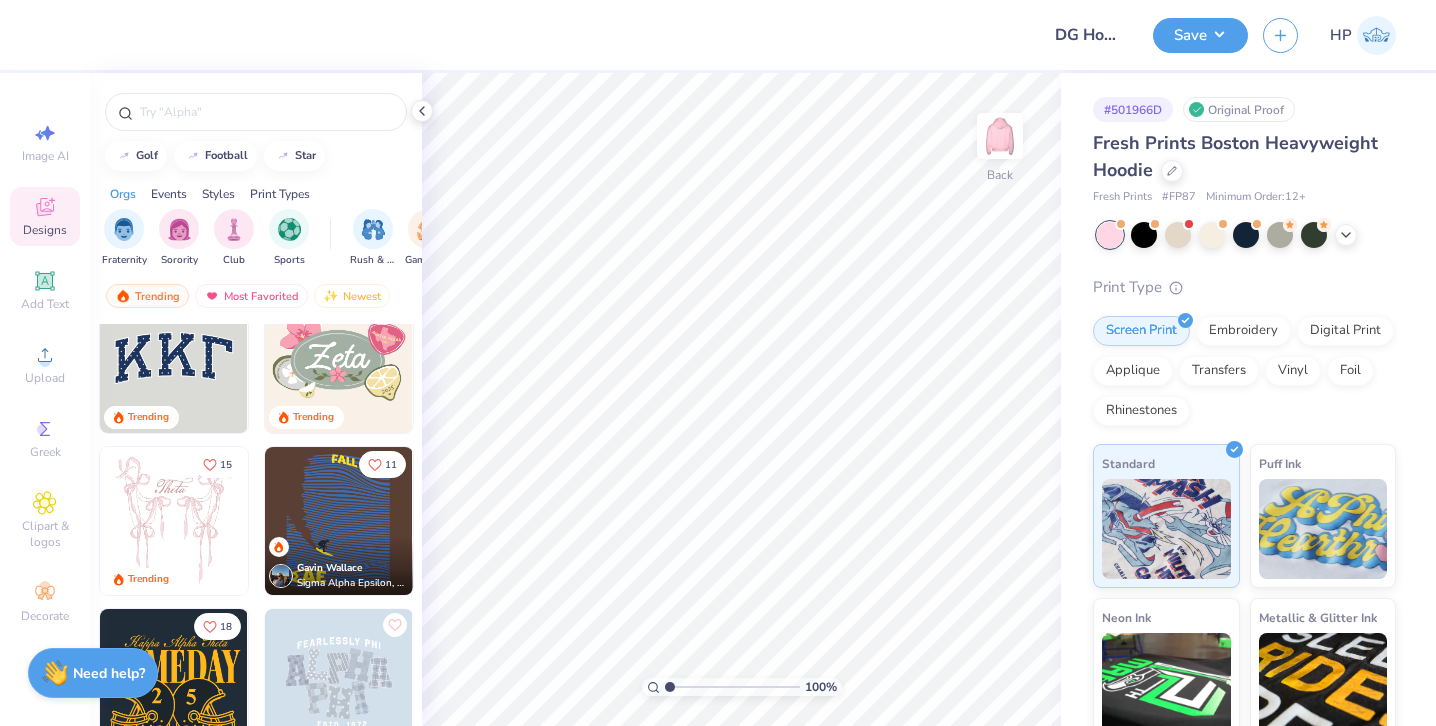 scroll, scrollTop: 0, scrollLeft: 0, axis: both 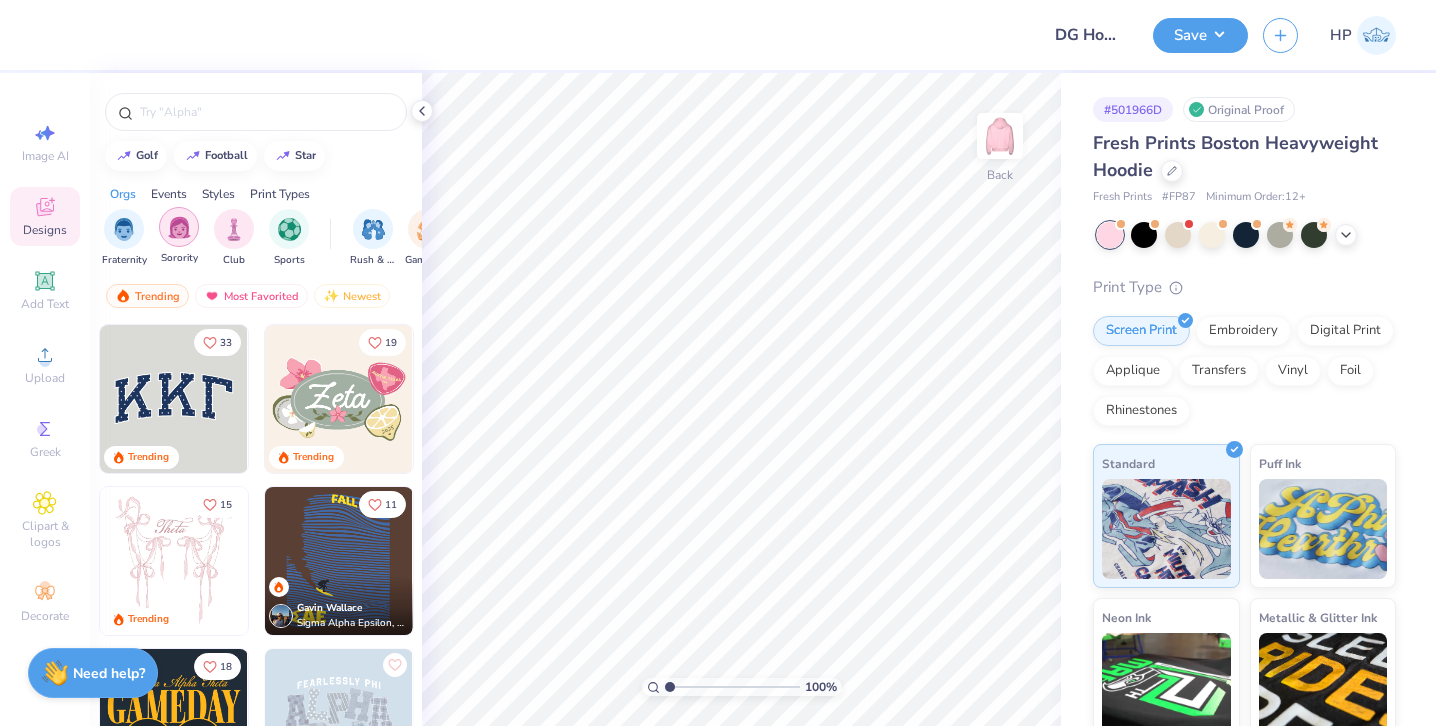 click at bounding box center [179, 227] 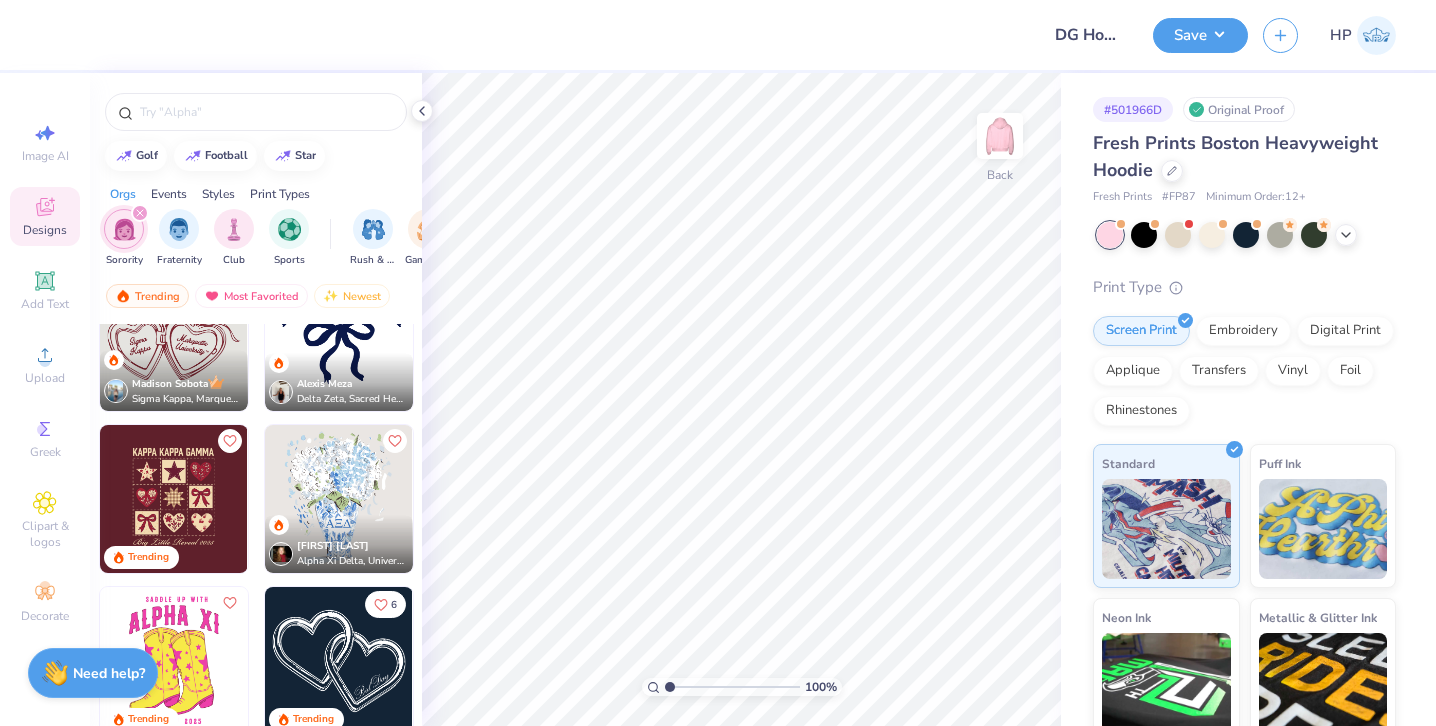 scroll, scrollTop: 3014, scrollLeft: 0, axis: vertical 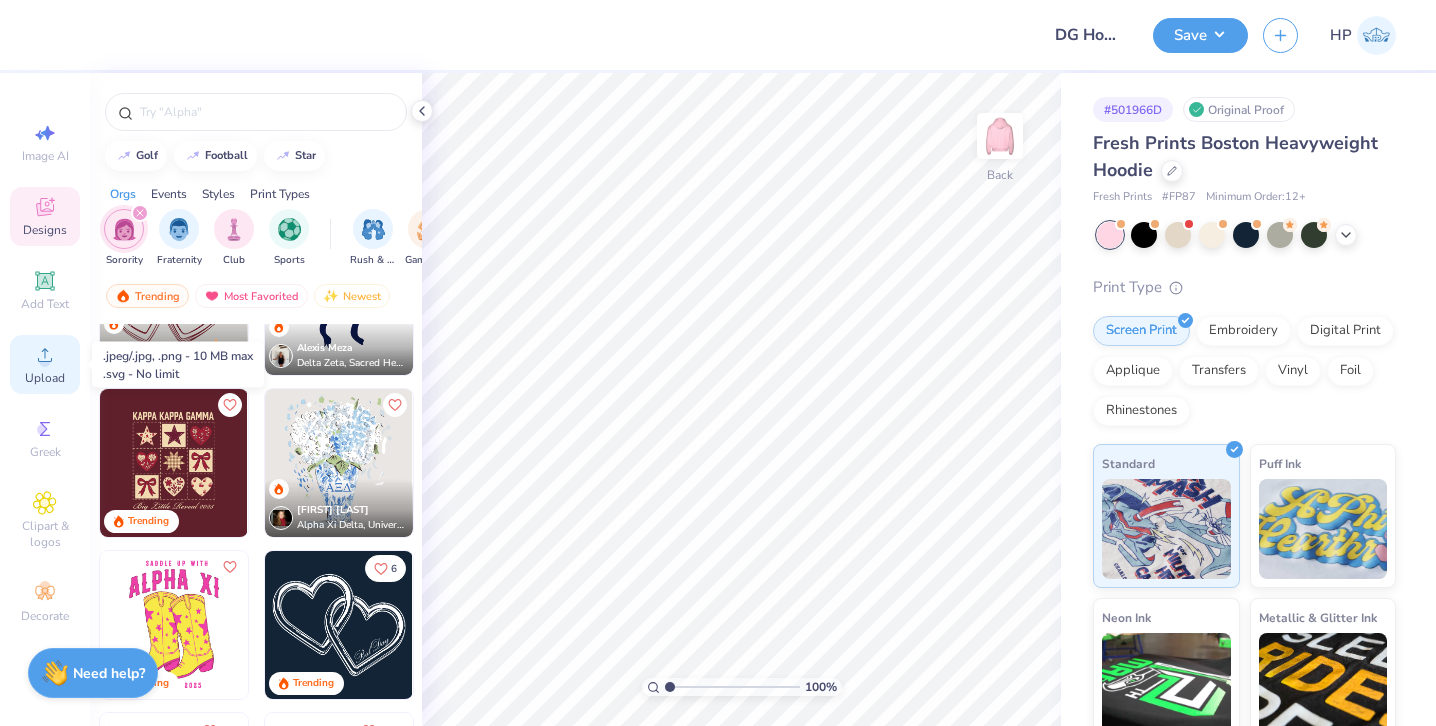 click on "Upload" at bounding box center (45, 378) 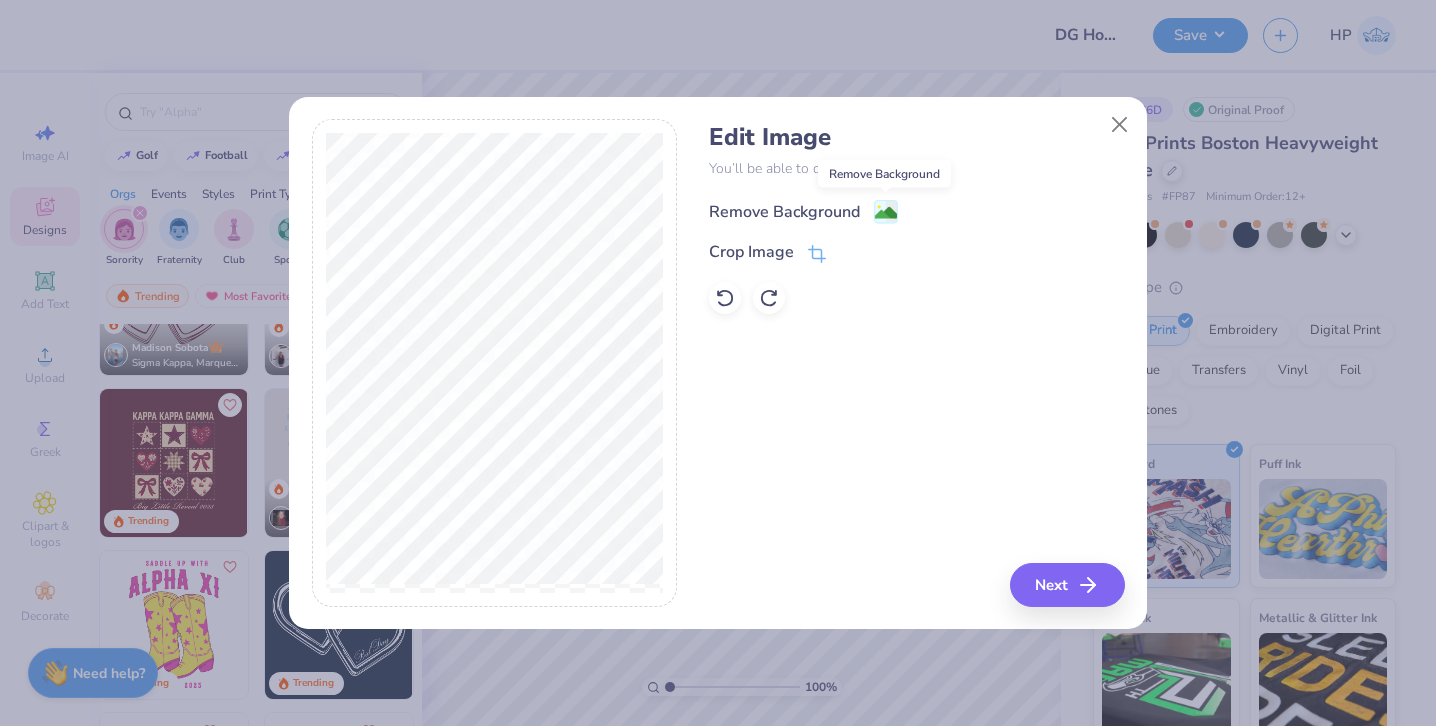 click 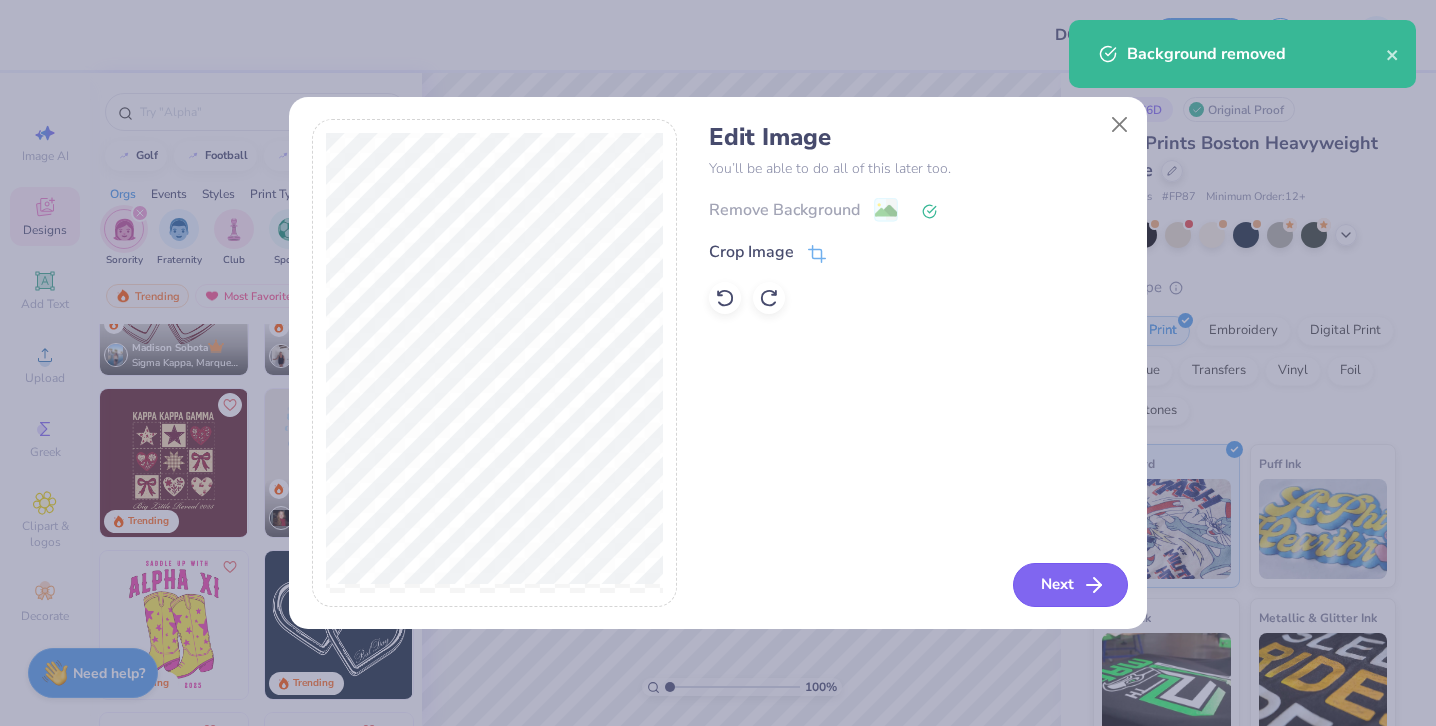 click on "Next" at bounding box center [1070, 585] 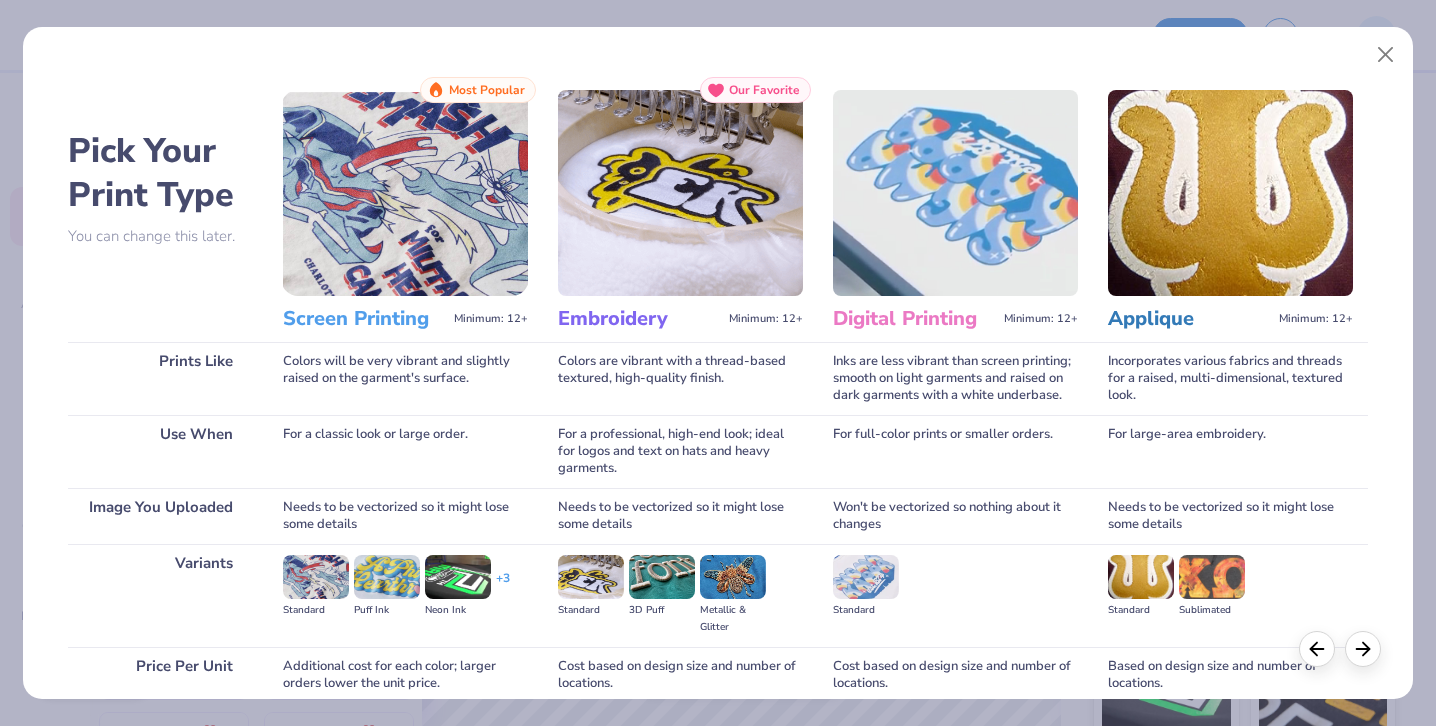 click at bounding box center (405, 193) 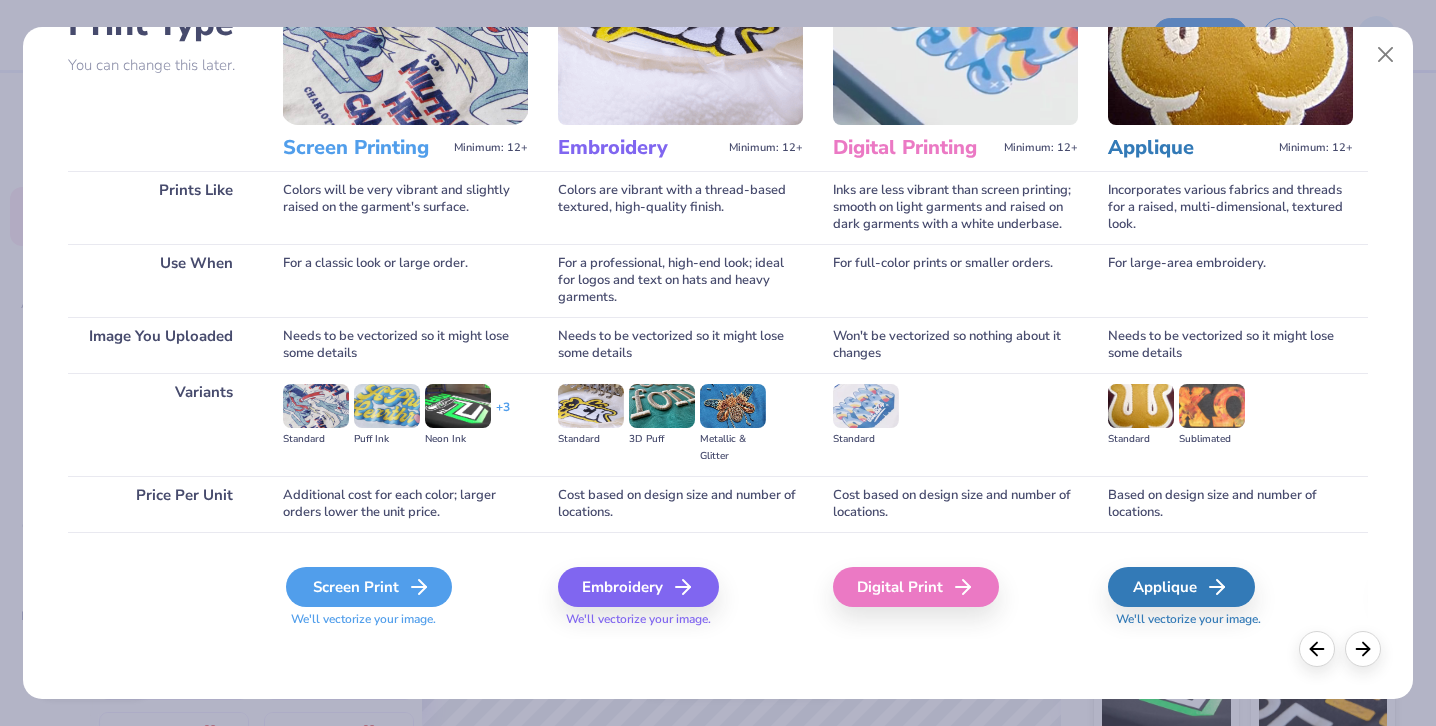 click on "Screen Print" at bounding box center [369, 587] 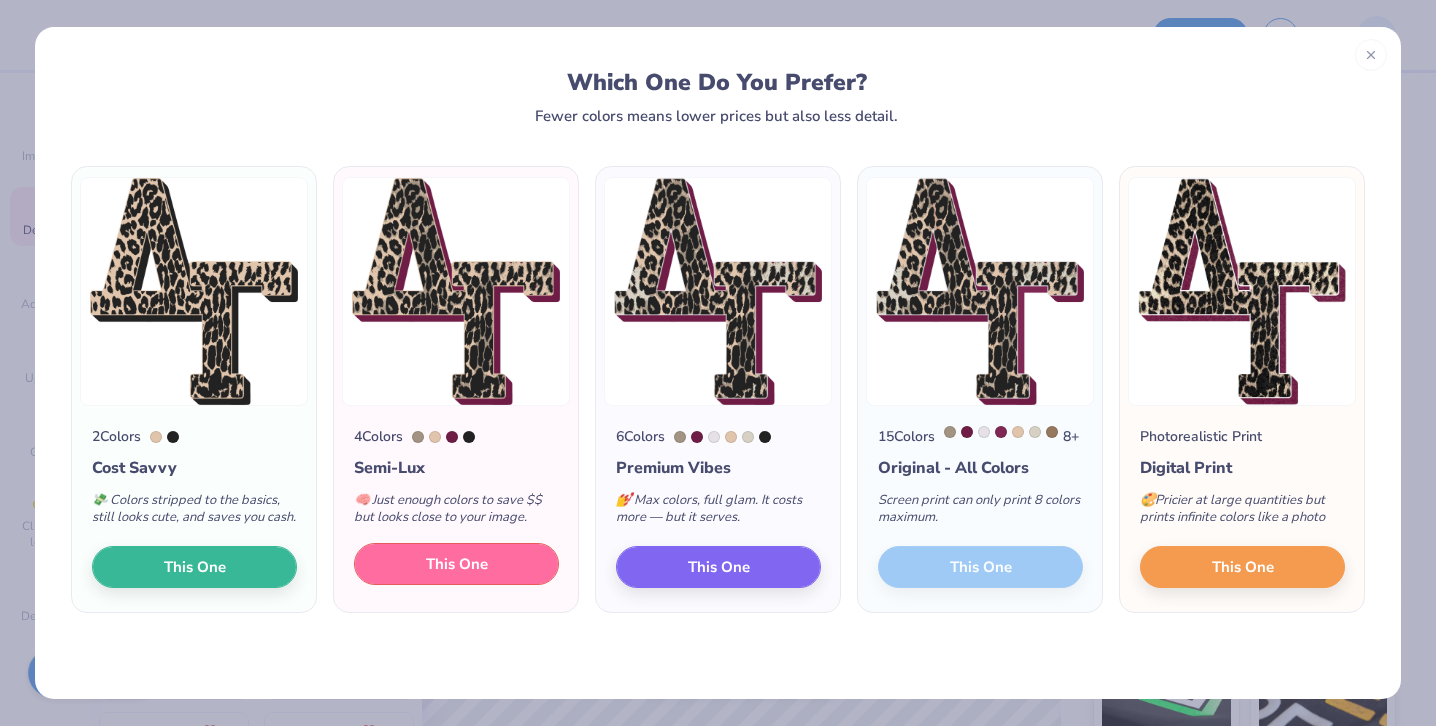 click on "This One" at bounding box center (456, 564) 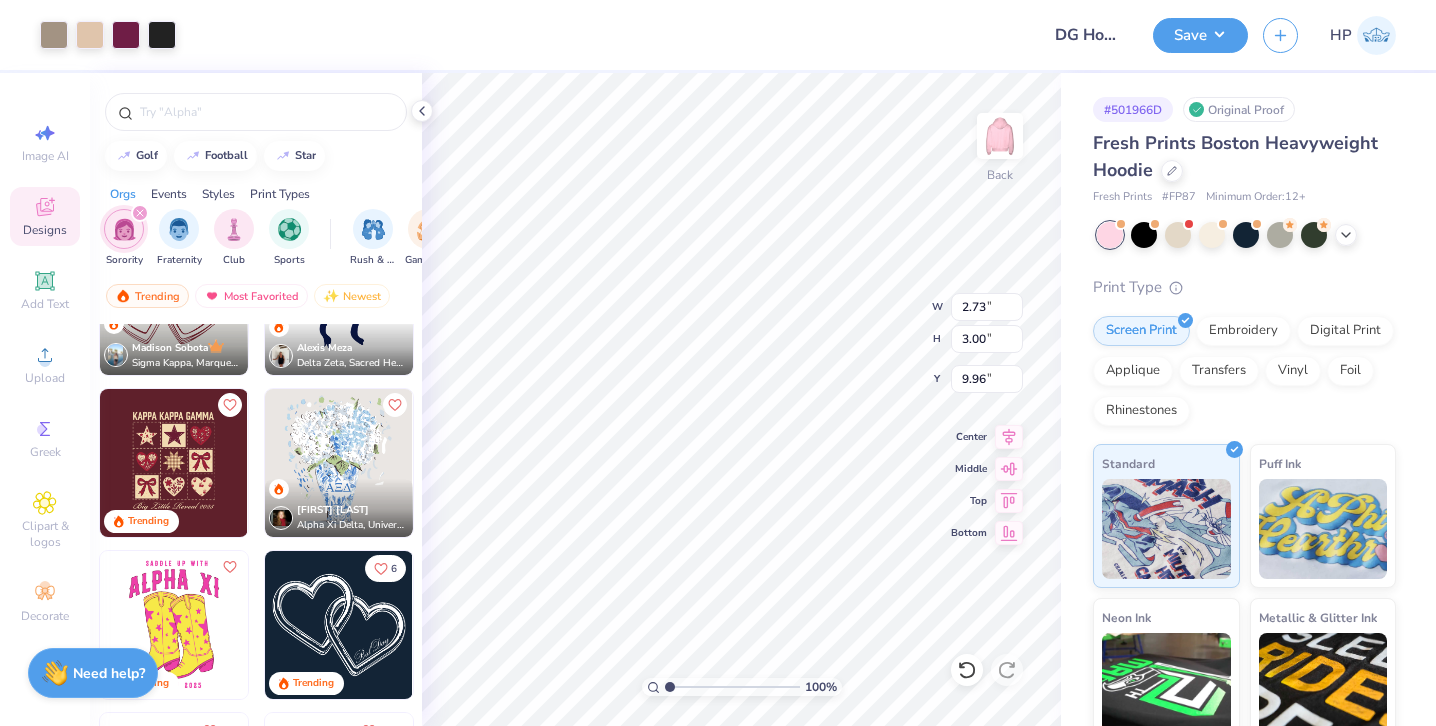 type on "2.73" 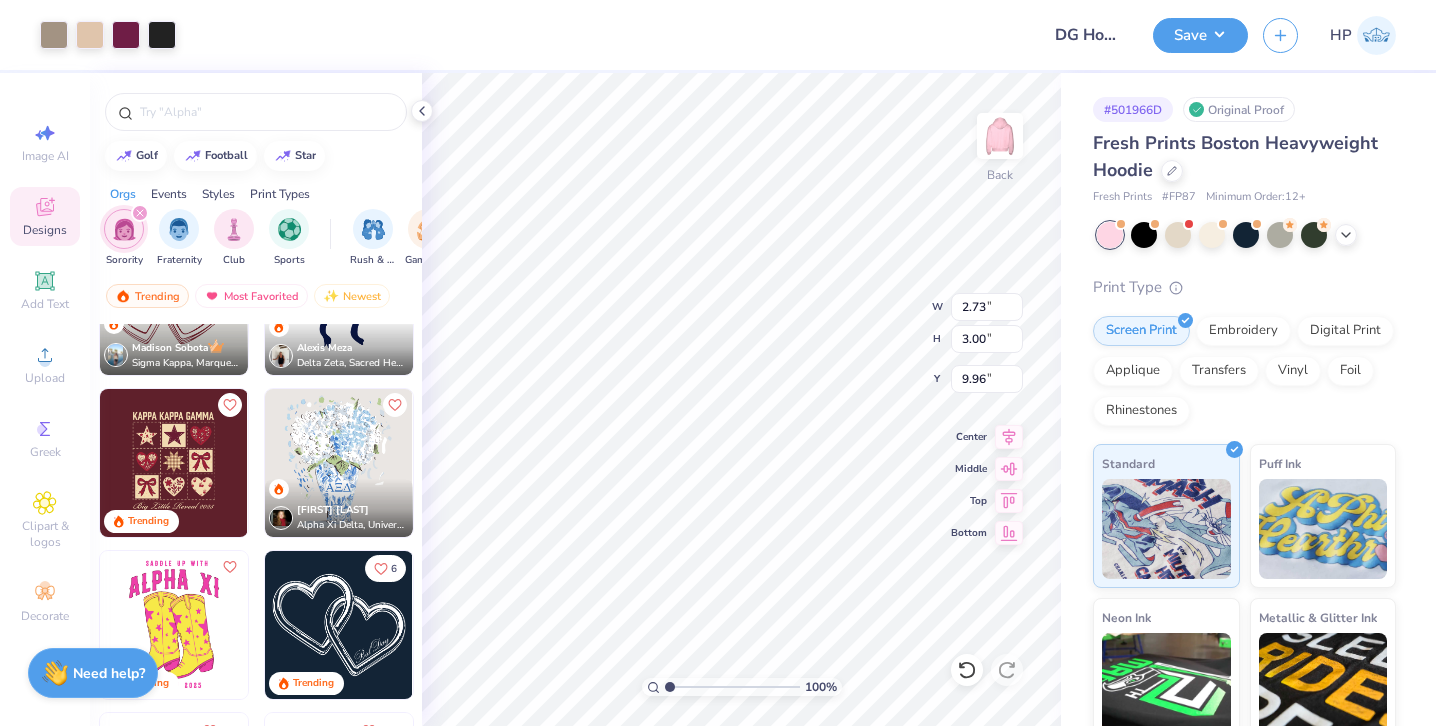 type on "3.00" 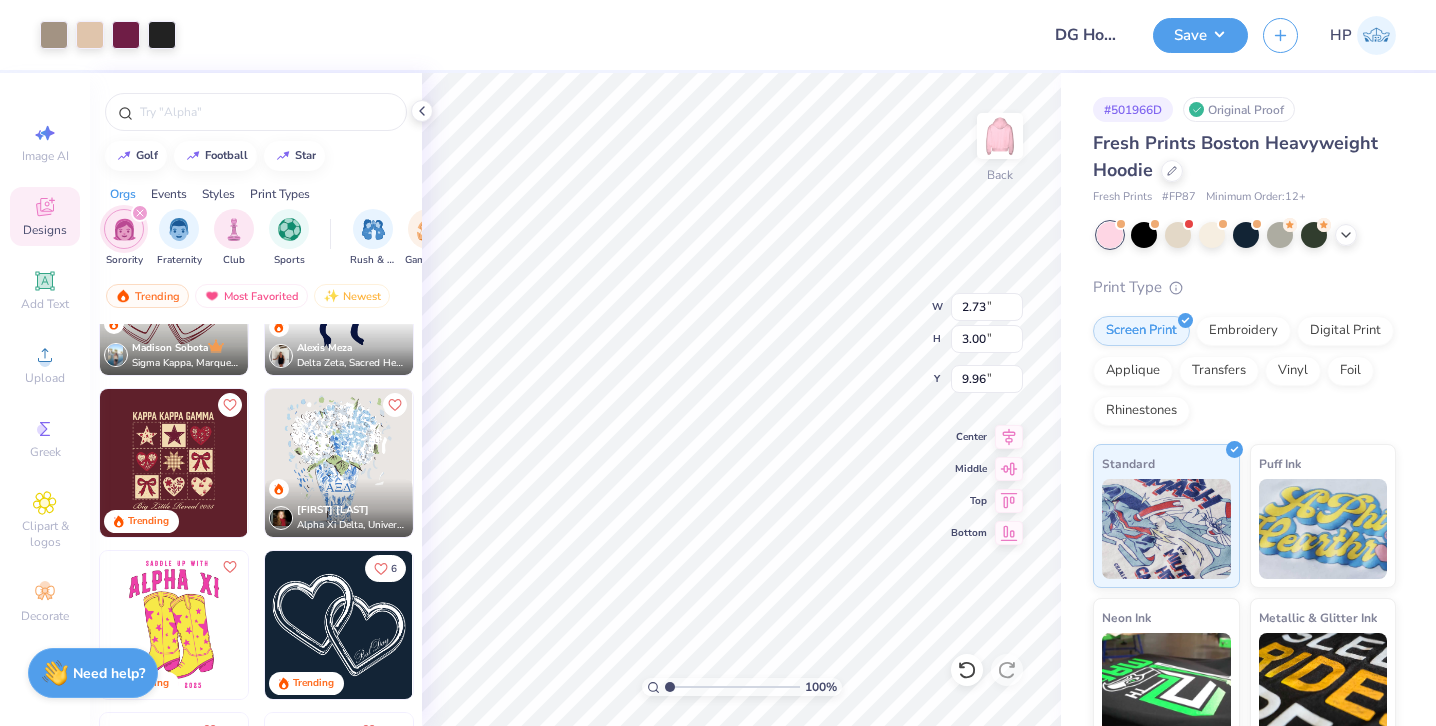 type on "9.96" 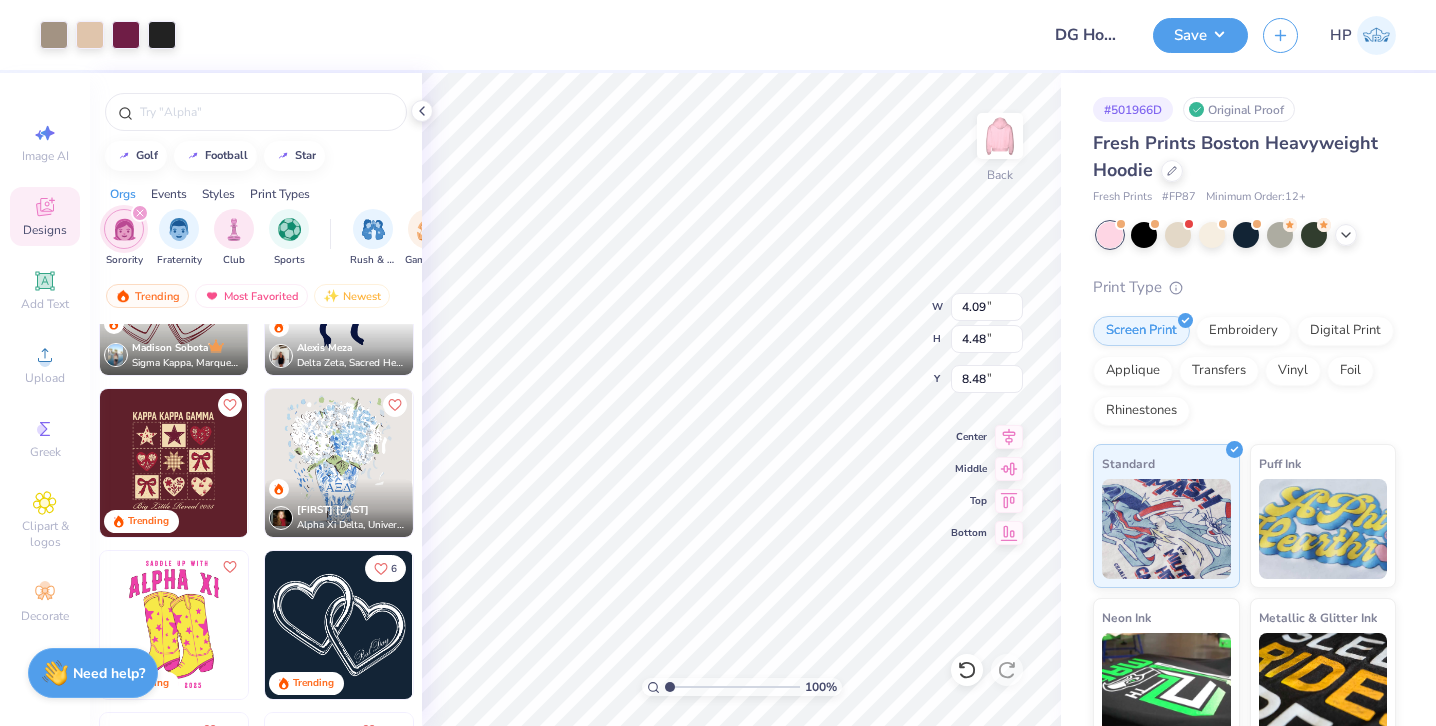 type on "4.09" 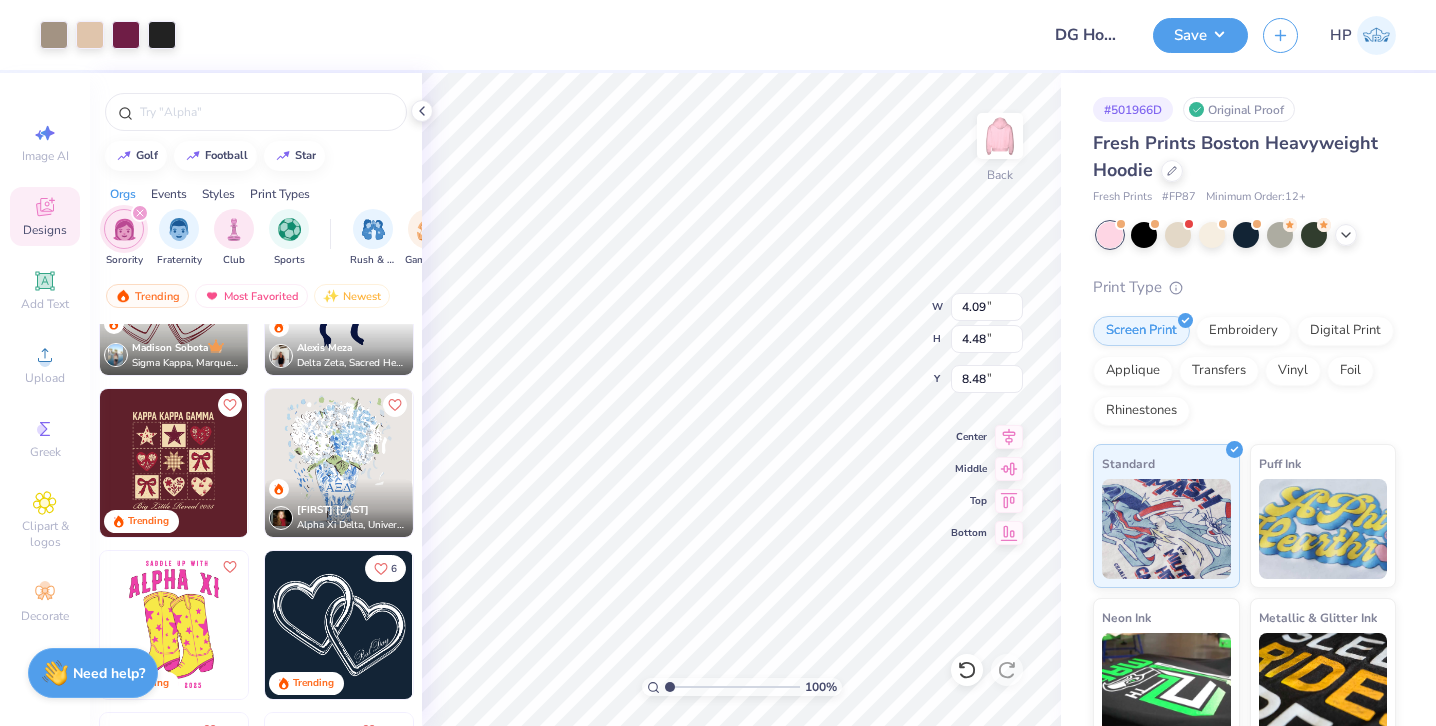 type on "4.48" 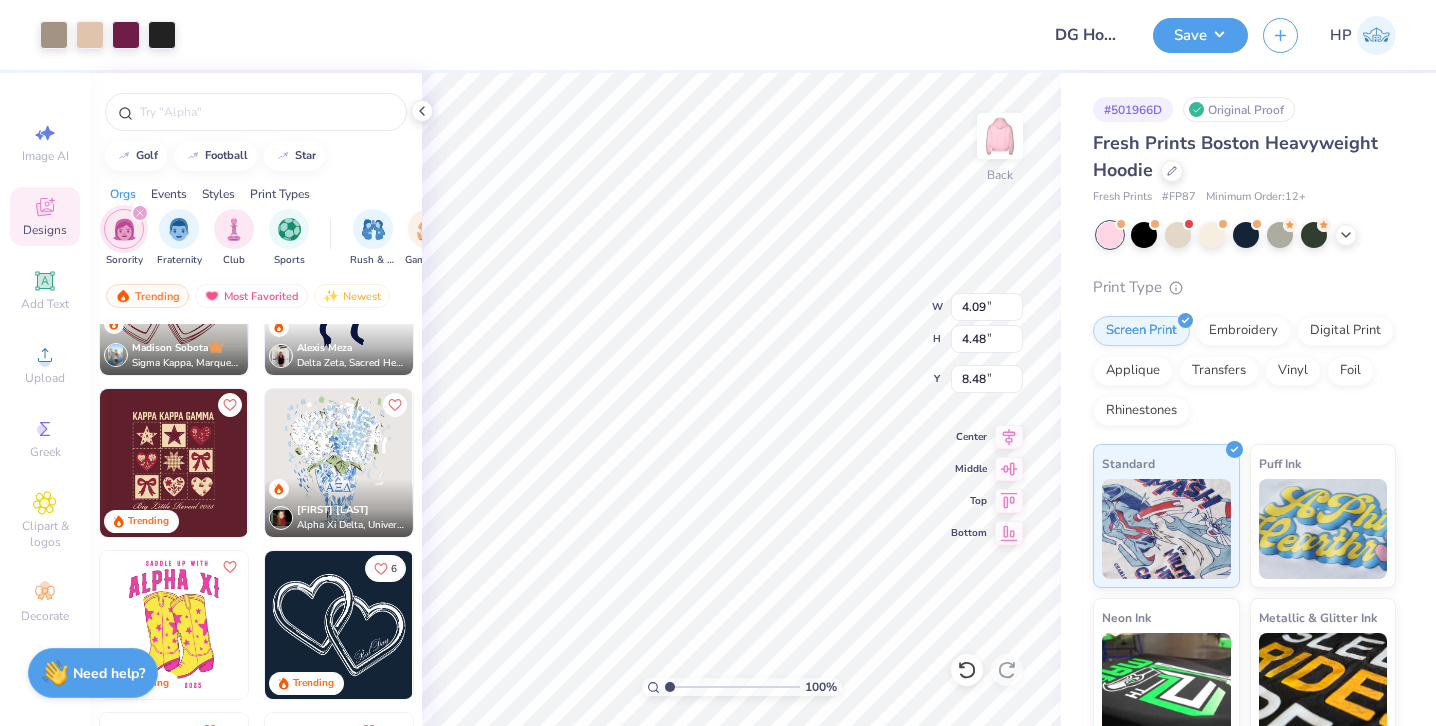 type on "8.48" 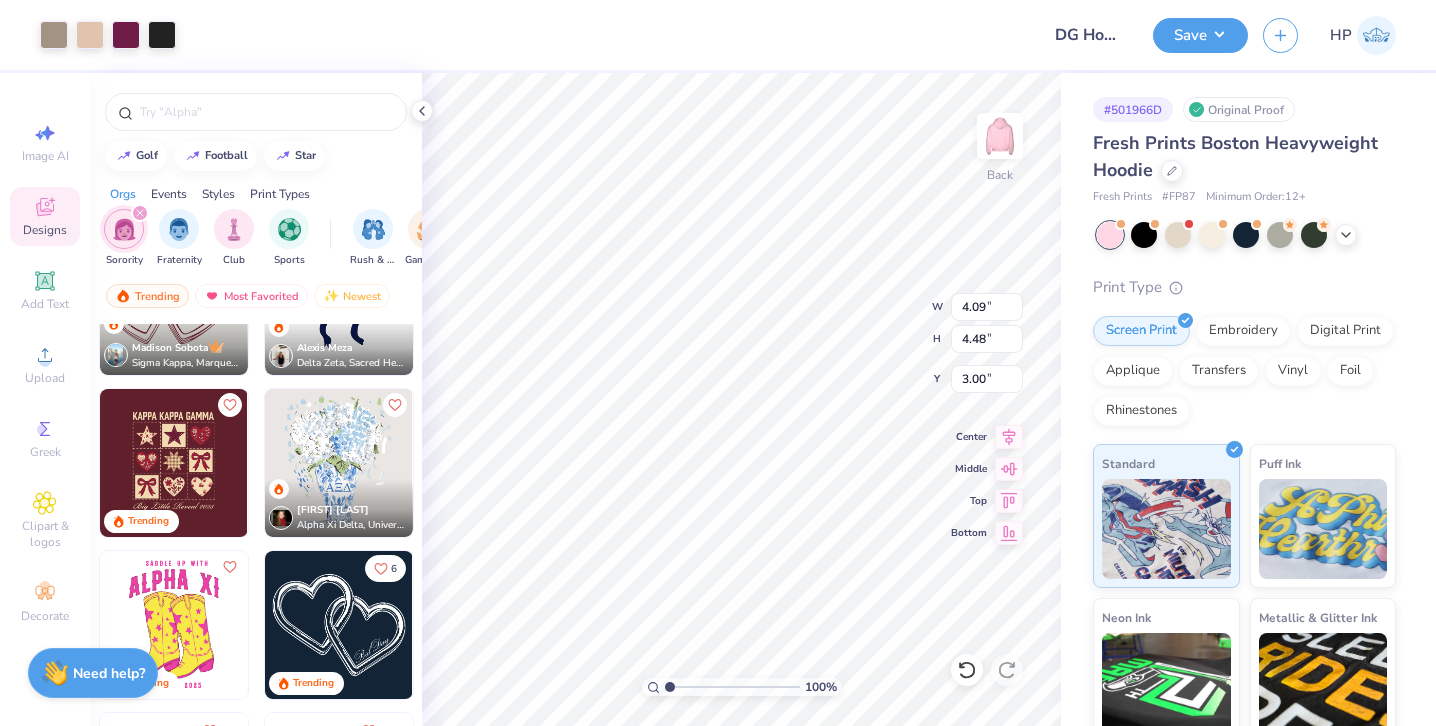 type on "3.00" 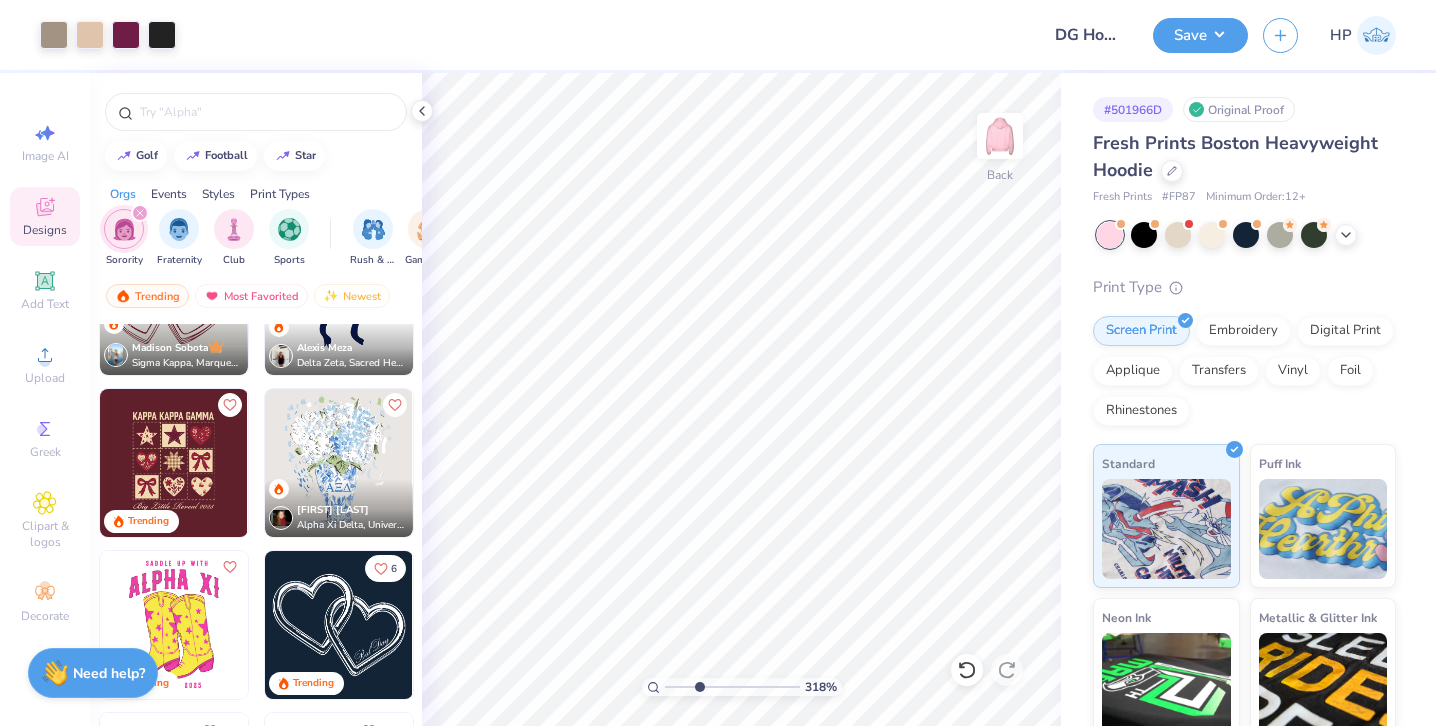 drag, startPoint x: 668, startPoint y: 688, endPoint x: 698, endPoint y: 686, distance: 30.066593 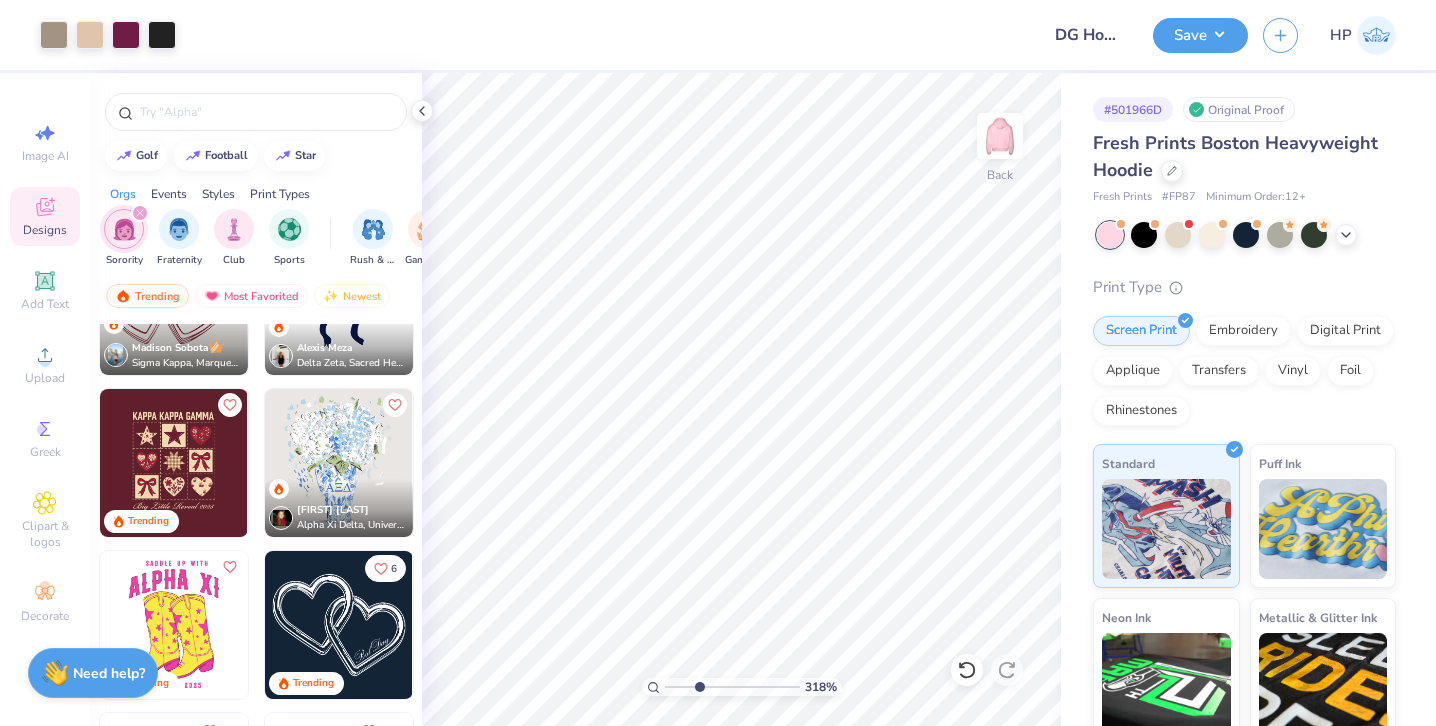 click at bounding box center (732, 687) 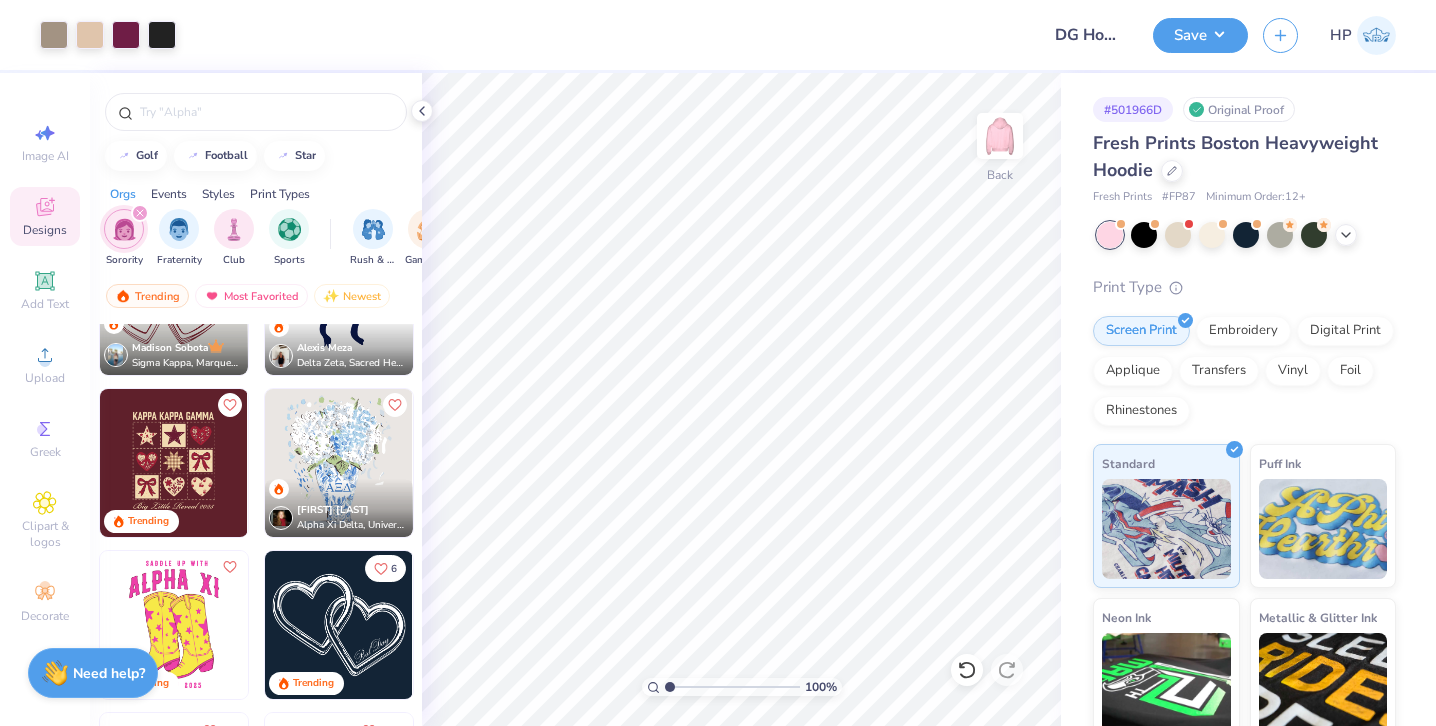 drag, startPoint x: 700, startPoint y: 685, endPoint x: 633, endPoint y: 677, distance: 67.47592 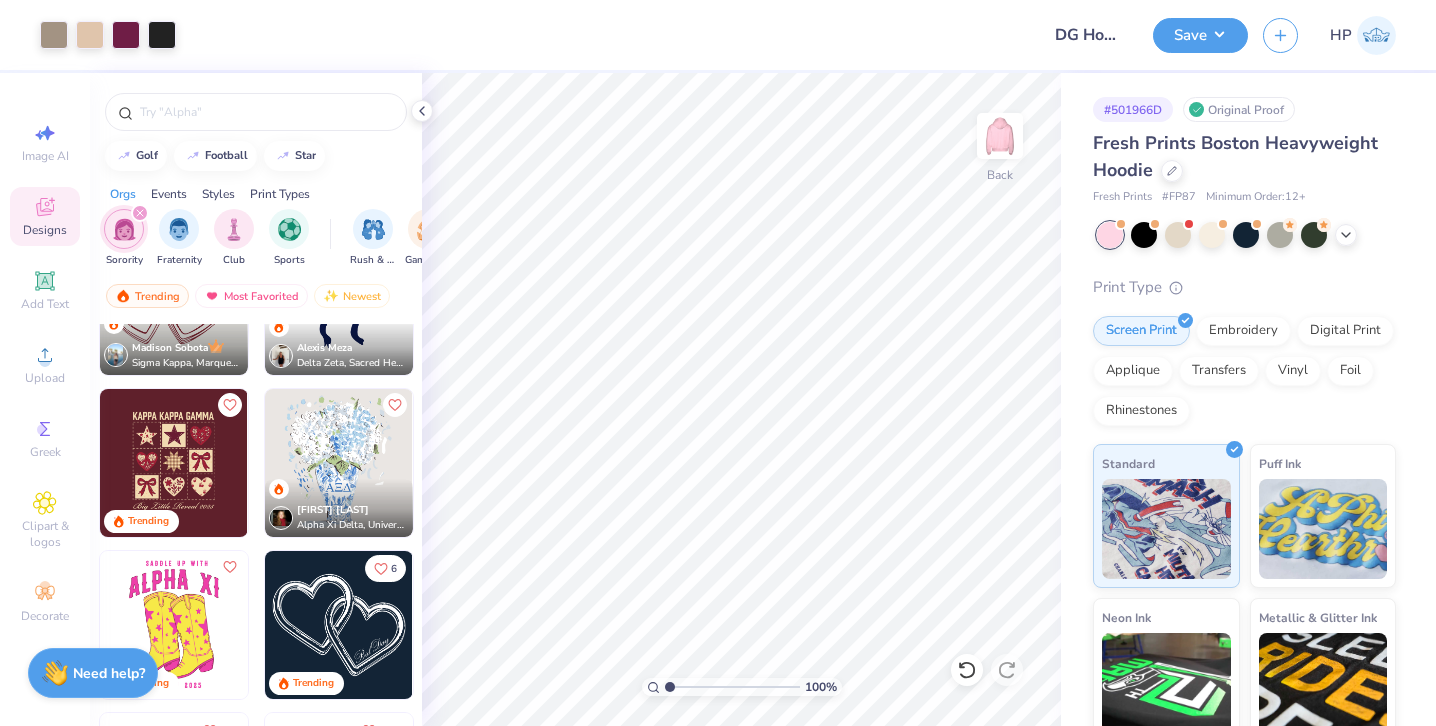 type on "1" 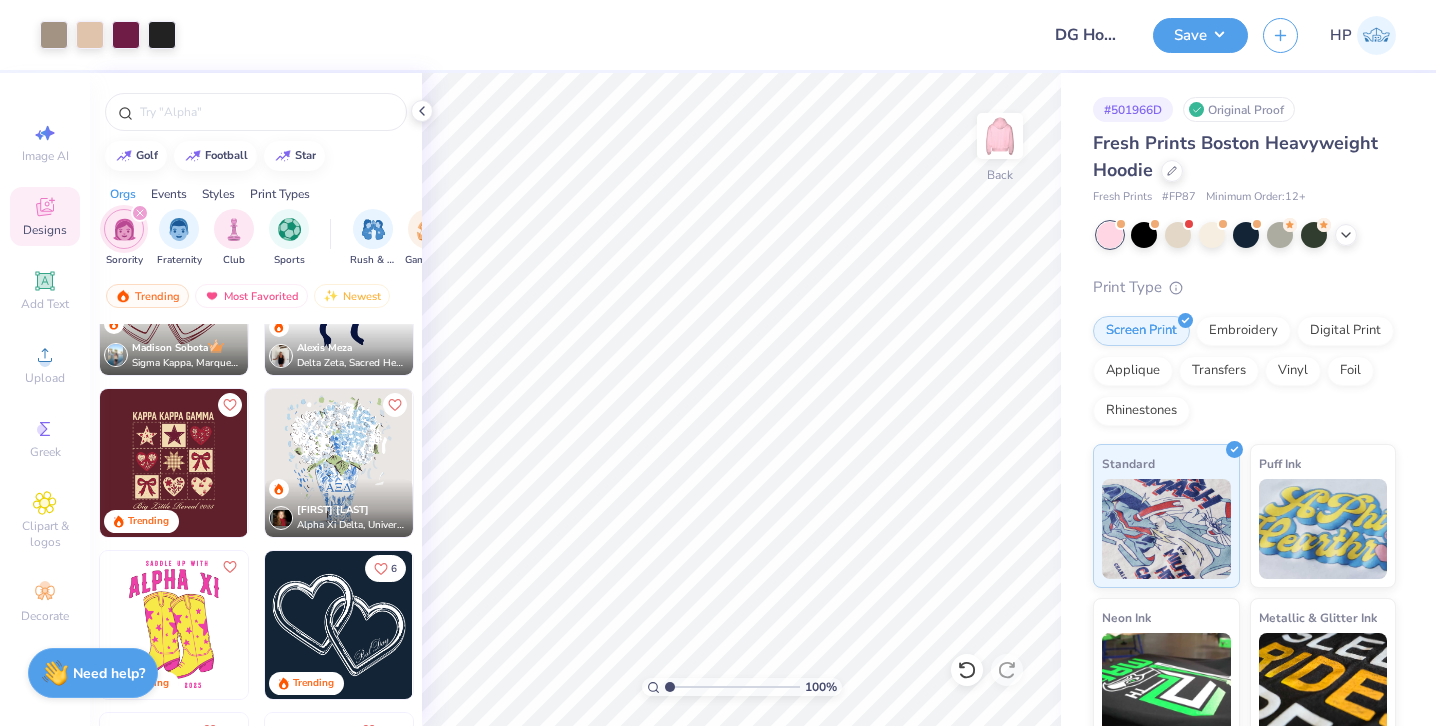 click at bounding box center [732, 687] 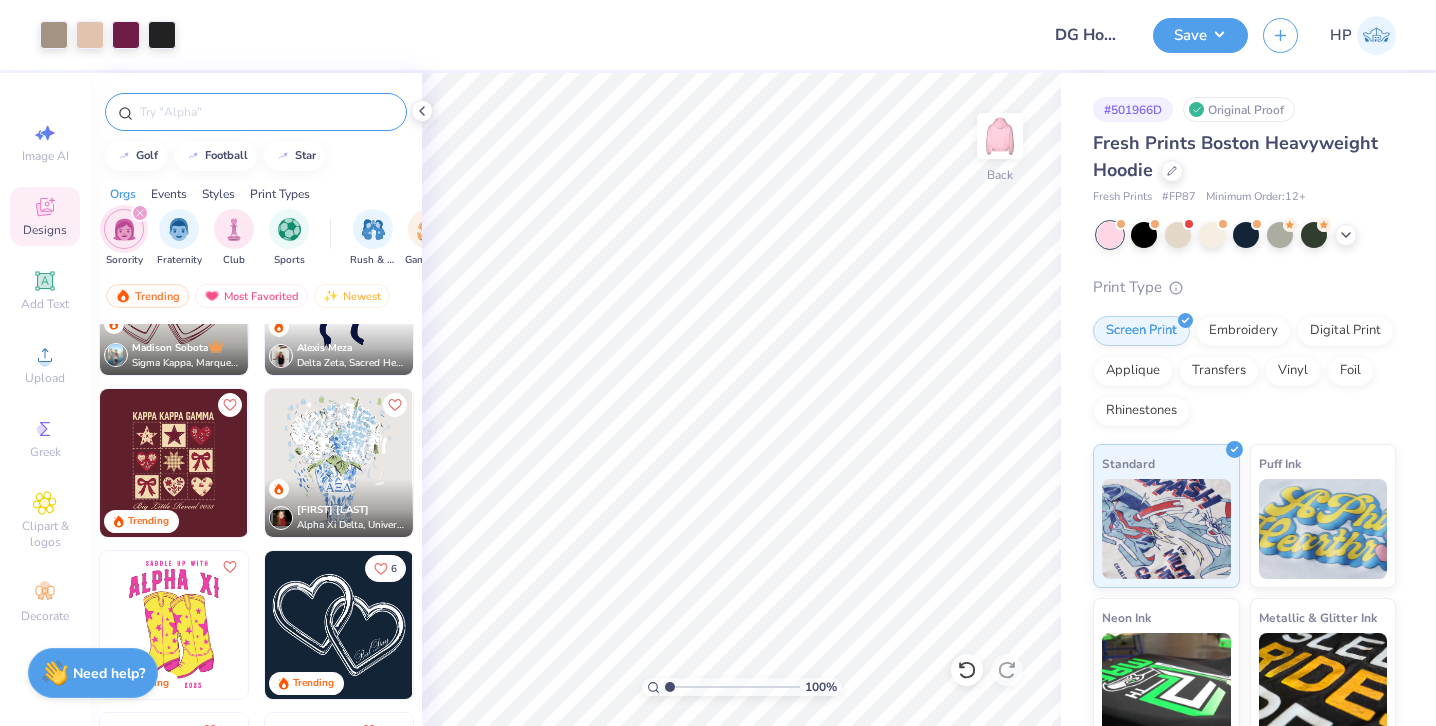 click at bounding box center (266, 112) 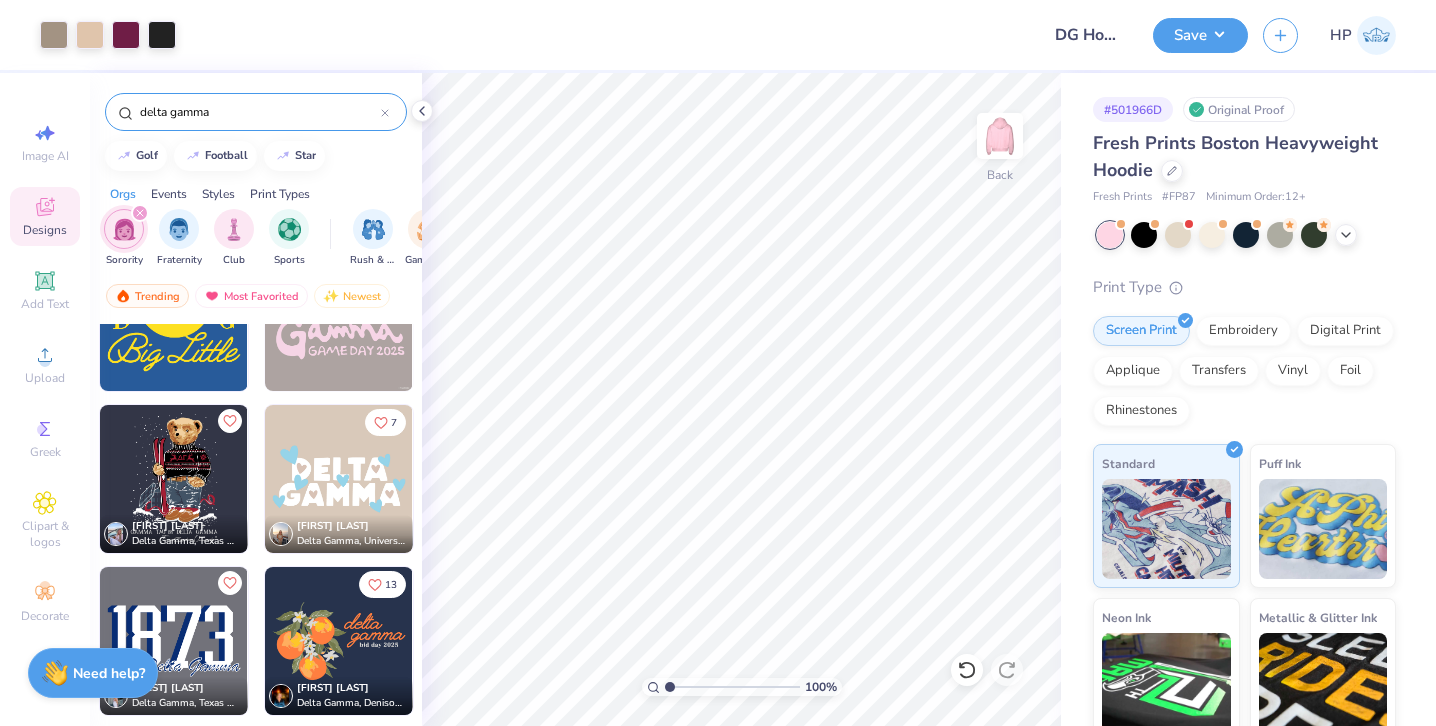 scroll, scrollTop: 6241, scrollLeft: 0, axis: vertical 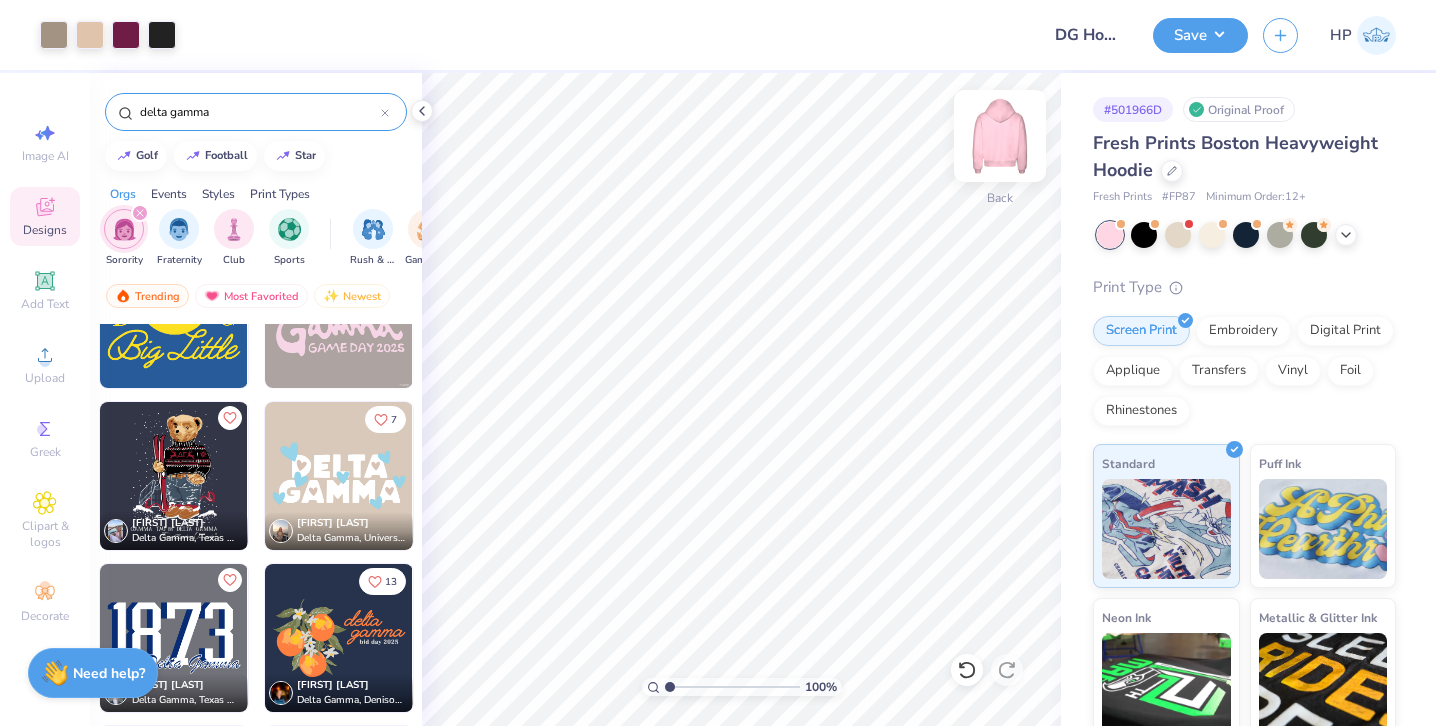 type on "delta gamma" 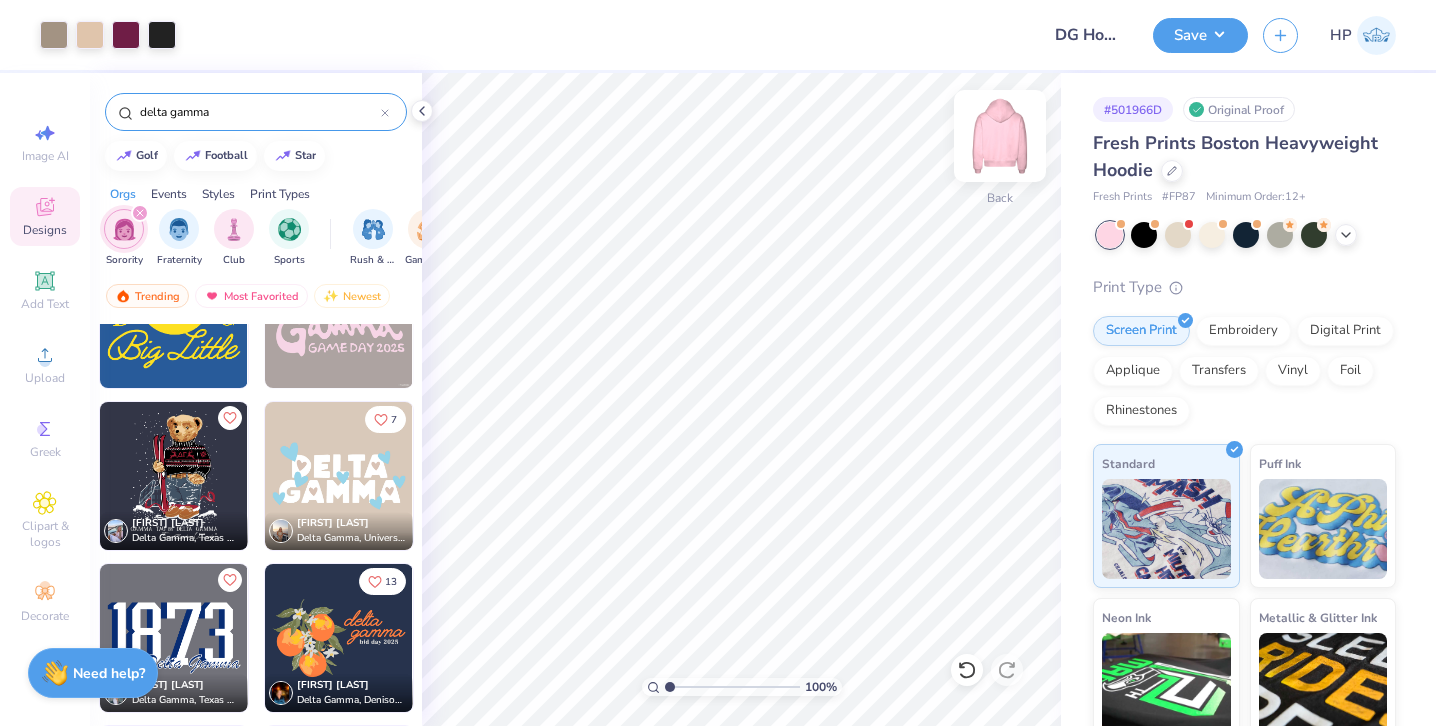 click at bounding box center [1000, 136] 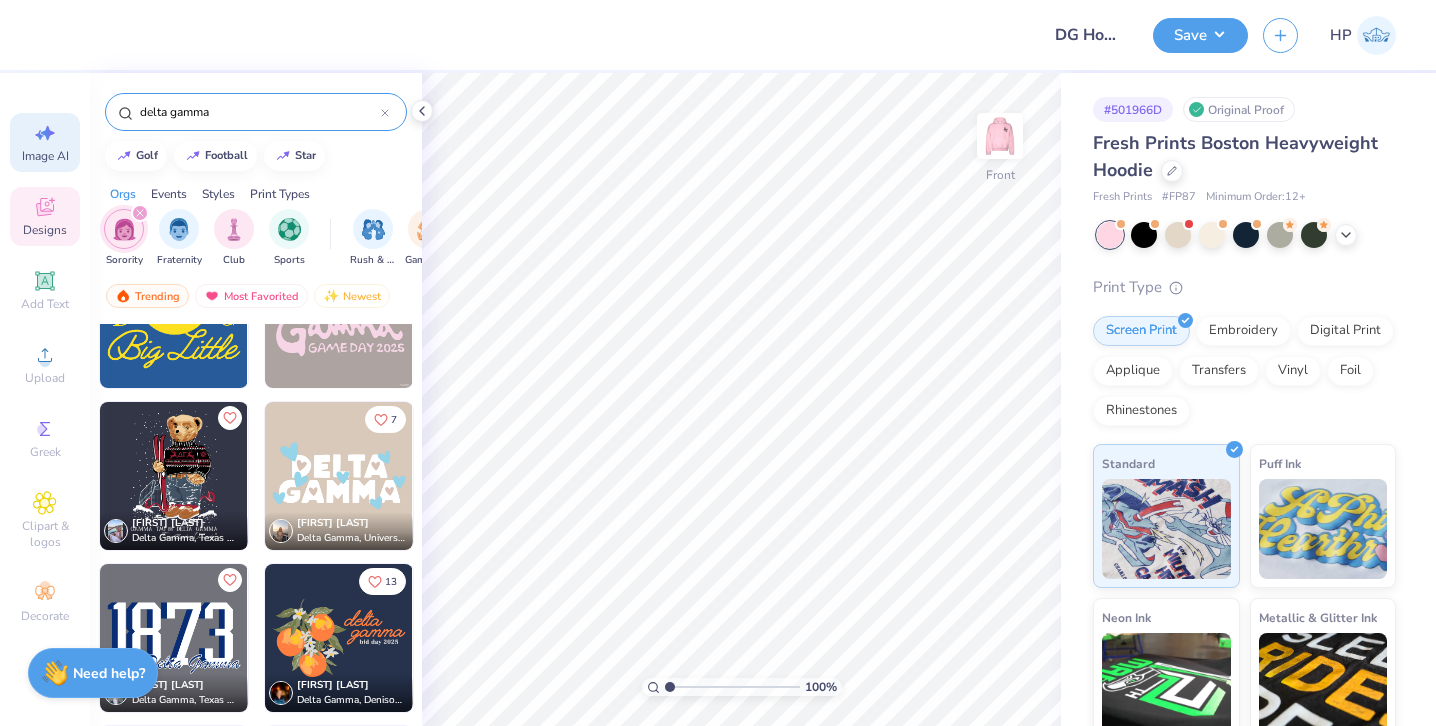 click 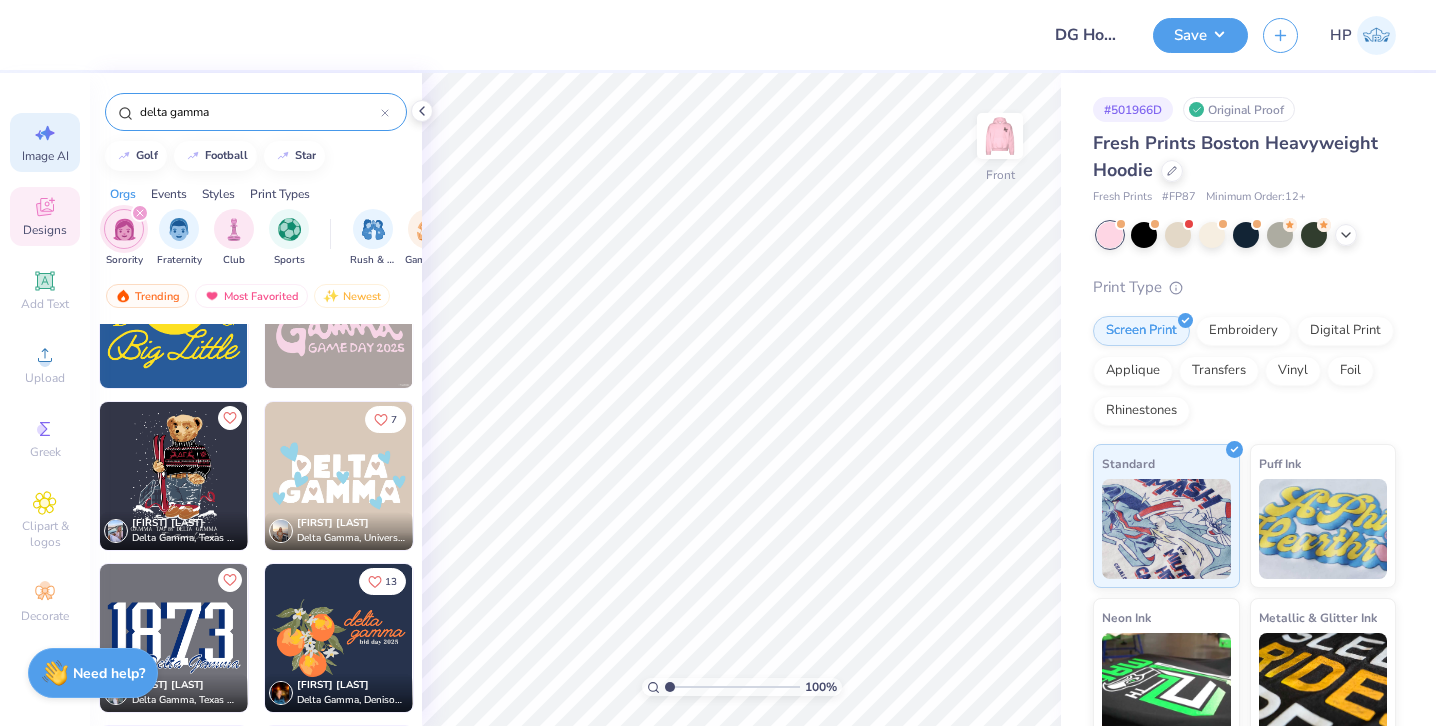 select on "4" 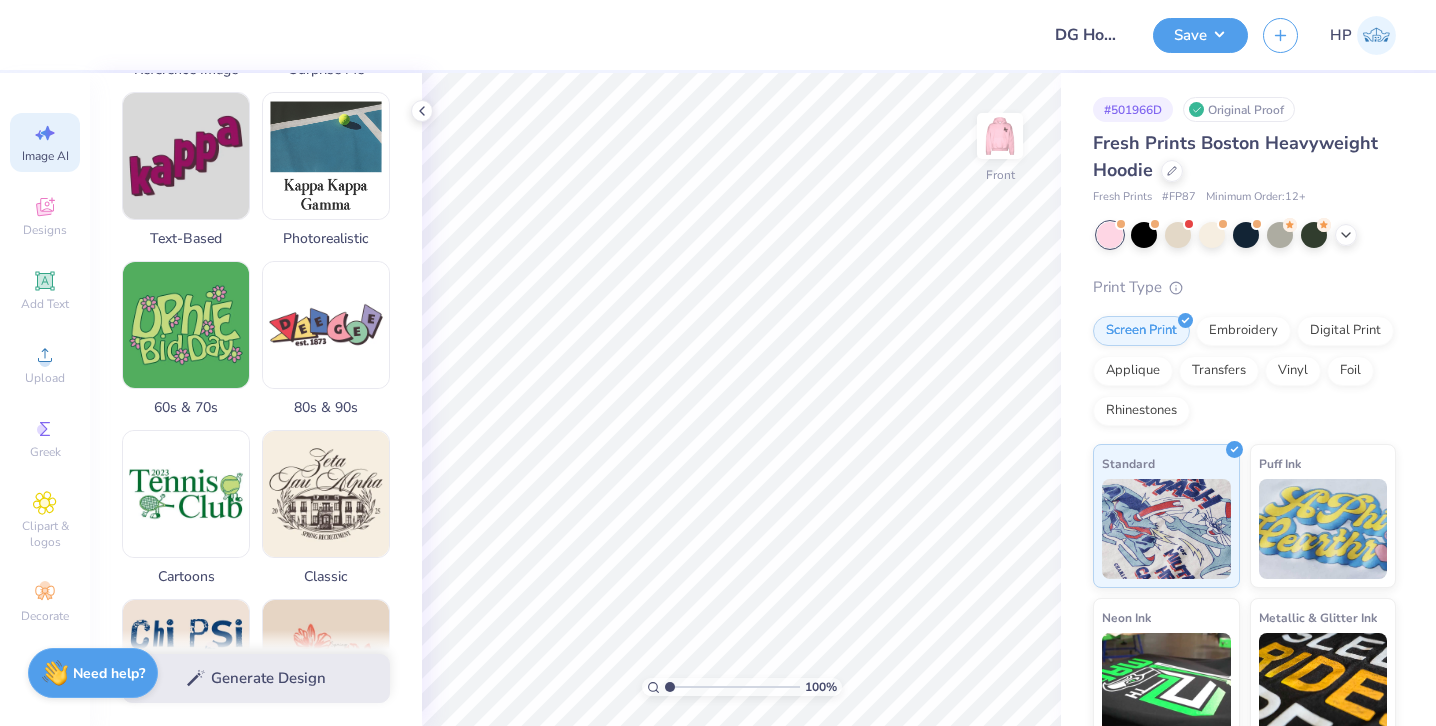 scroll, scrollTop: 0, scrollLeft: 0, axis: both 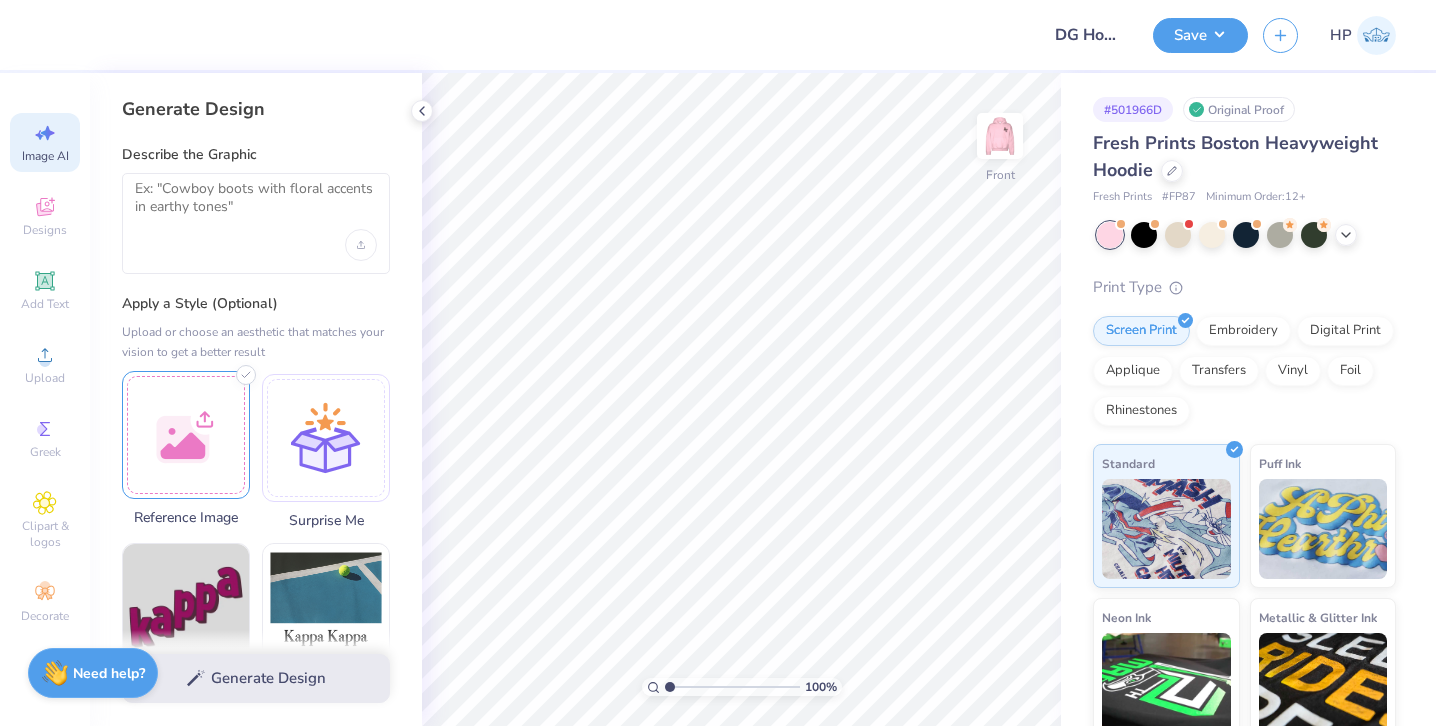 click at bounding box center (186, 435) 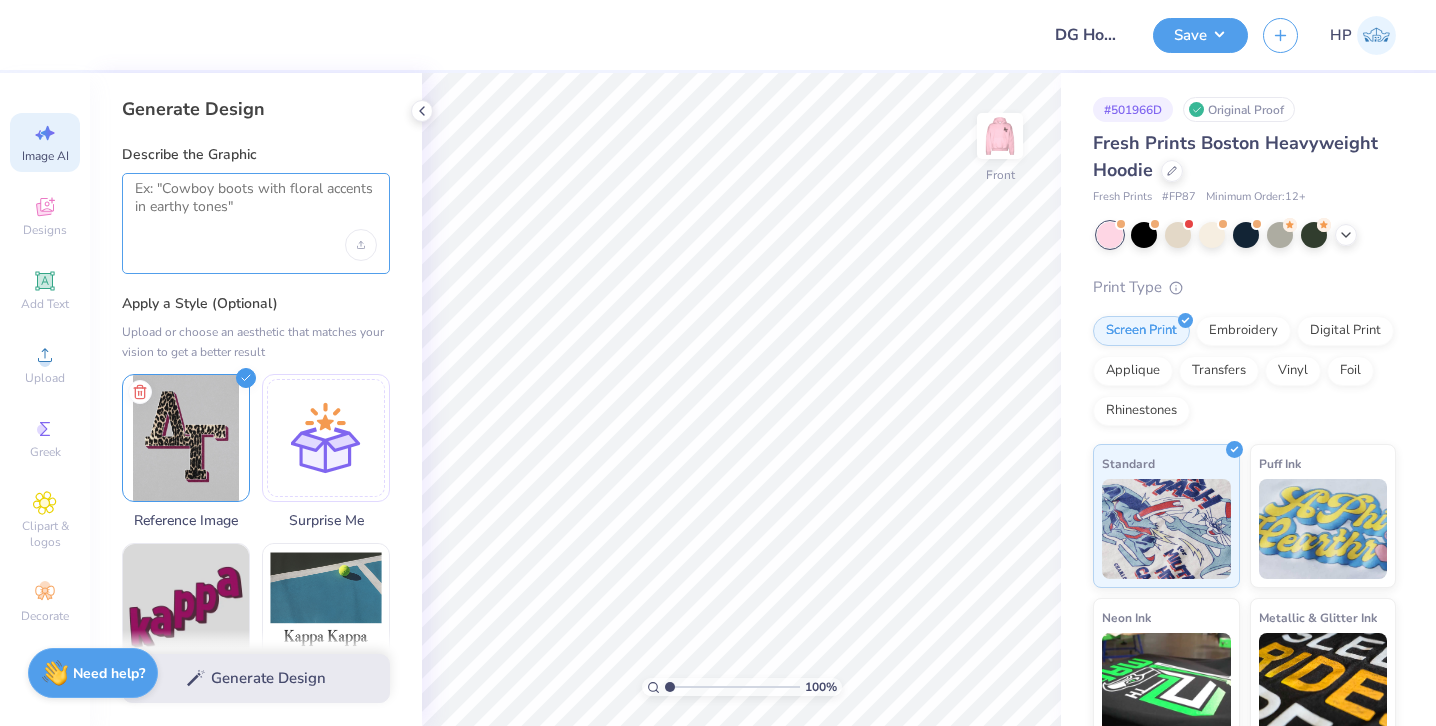 click at bounding box center [256, 205] 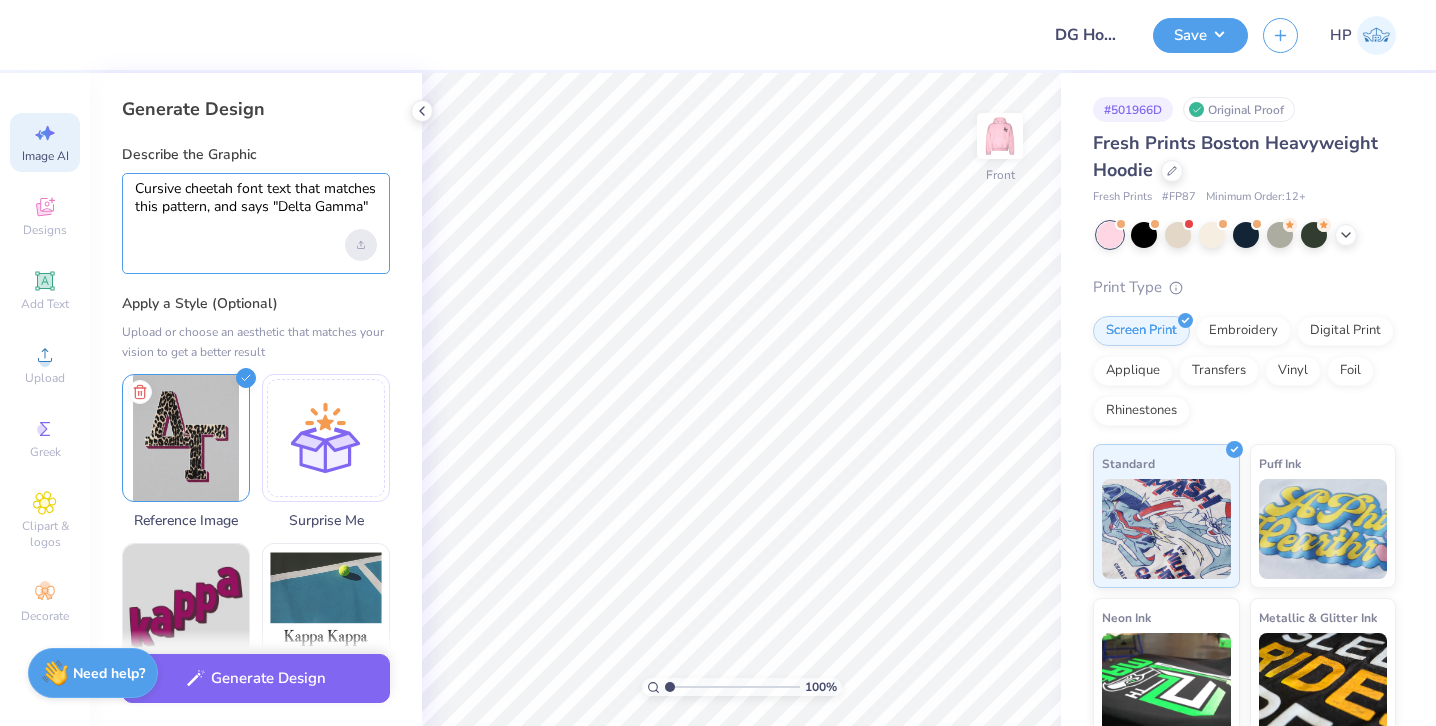 type on "Cursive cheetah font text that matches this pattern, and says "[ORGANIZATION]"" 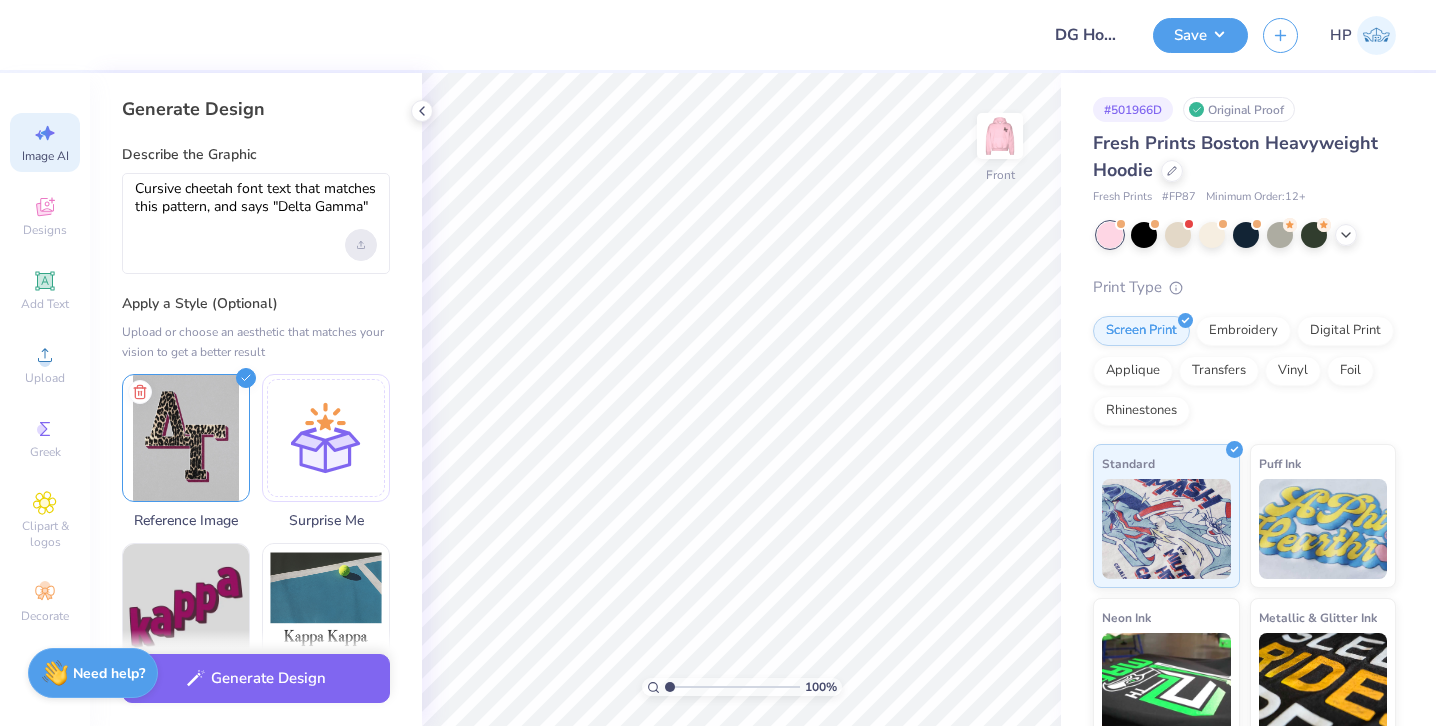 click at bounding box center (361, 245) 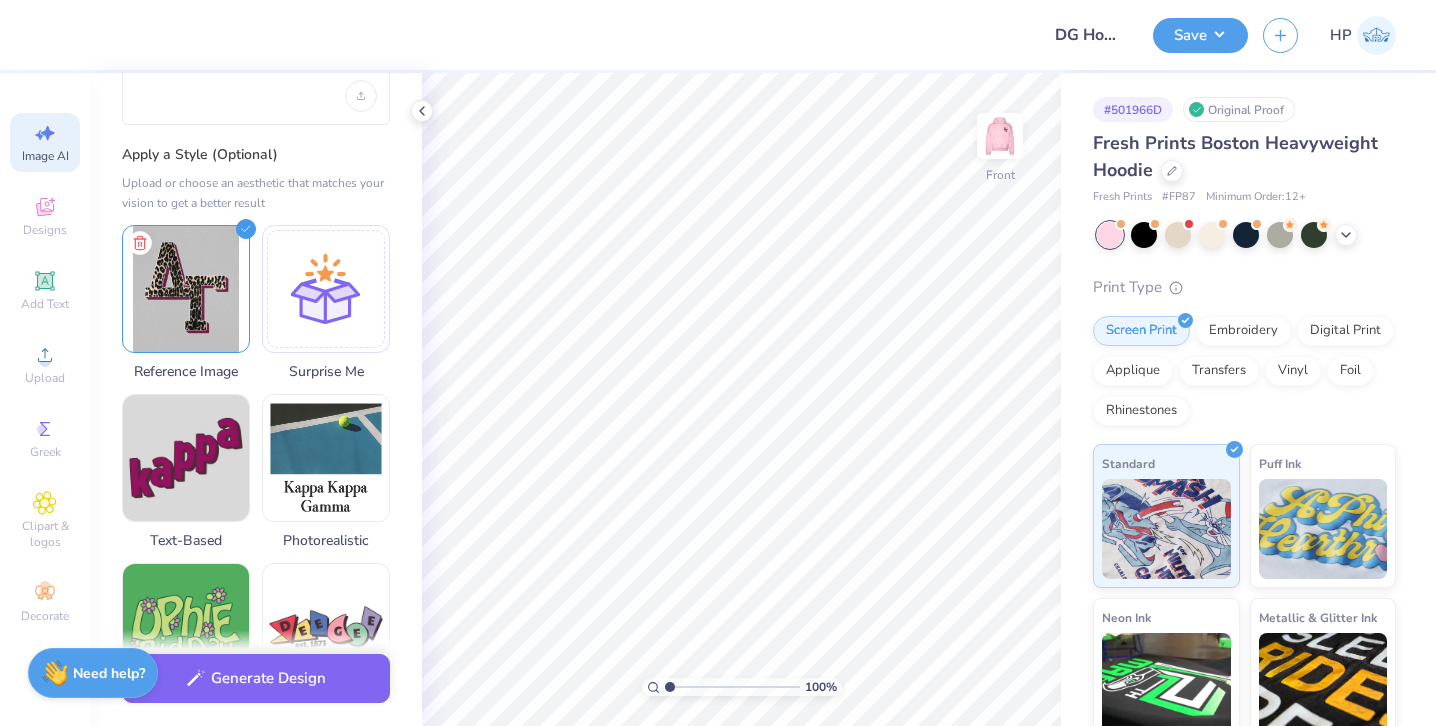 scroll, scrollTop: 413, scrollLeft: 0, axis: vertical 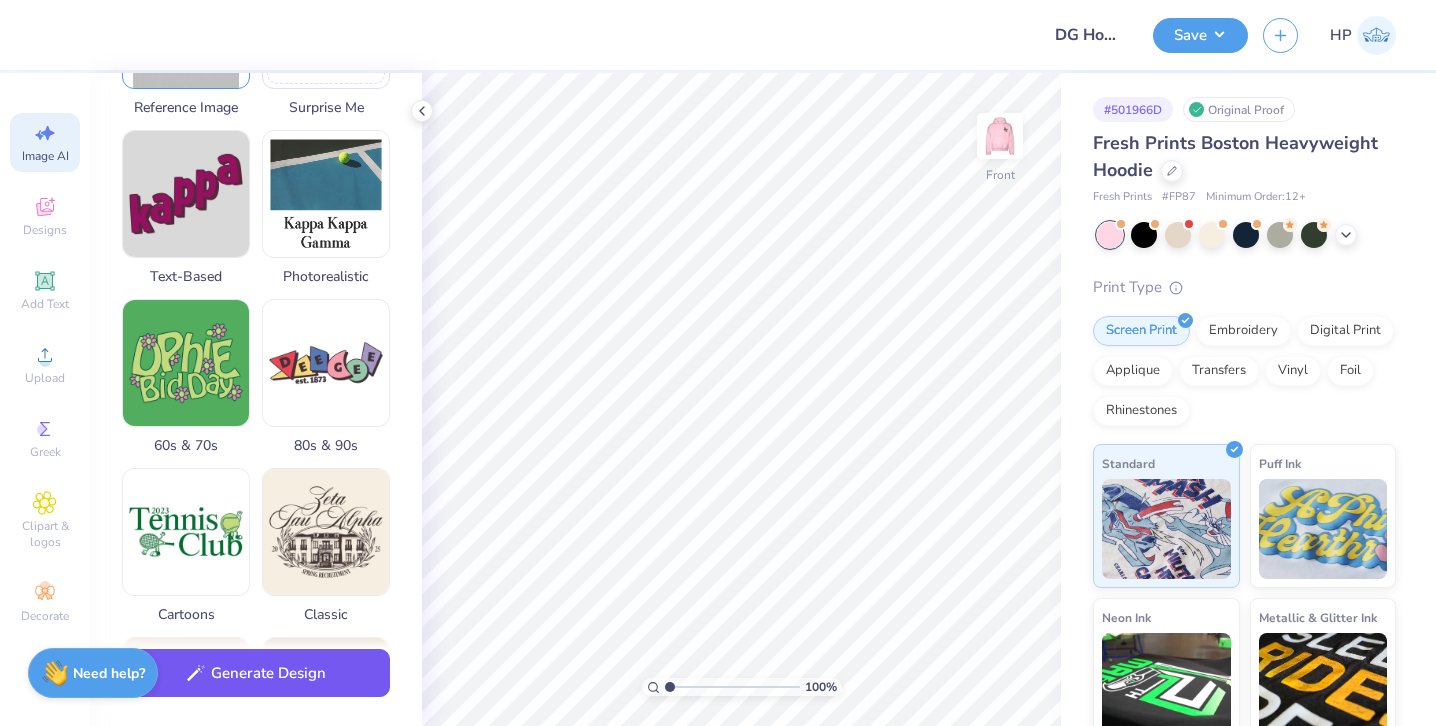 click on "Generate Design" at bounding box center [256, 673] 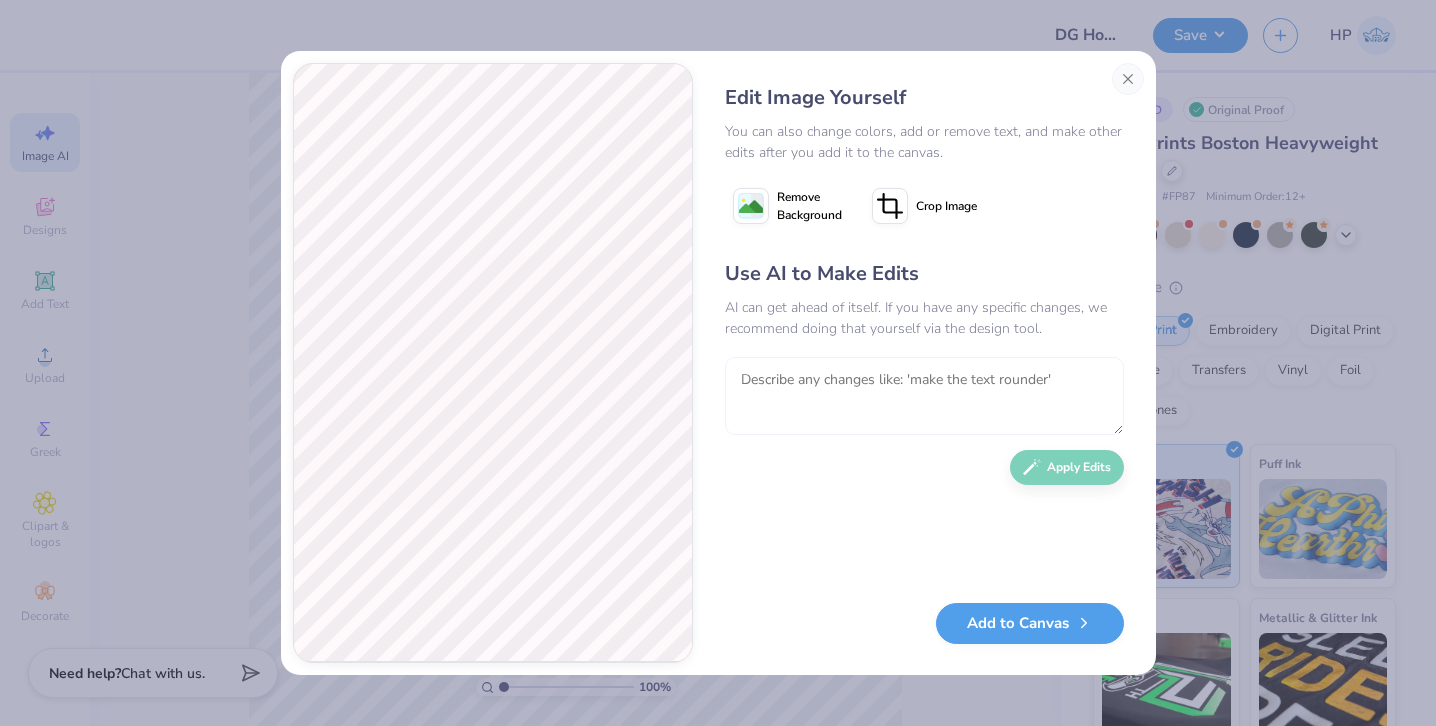 click at bounding box center [924, 396] 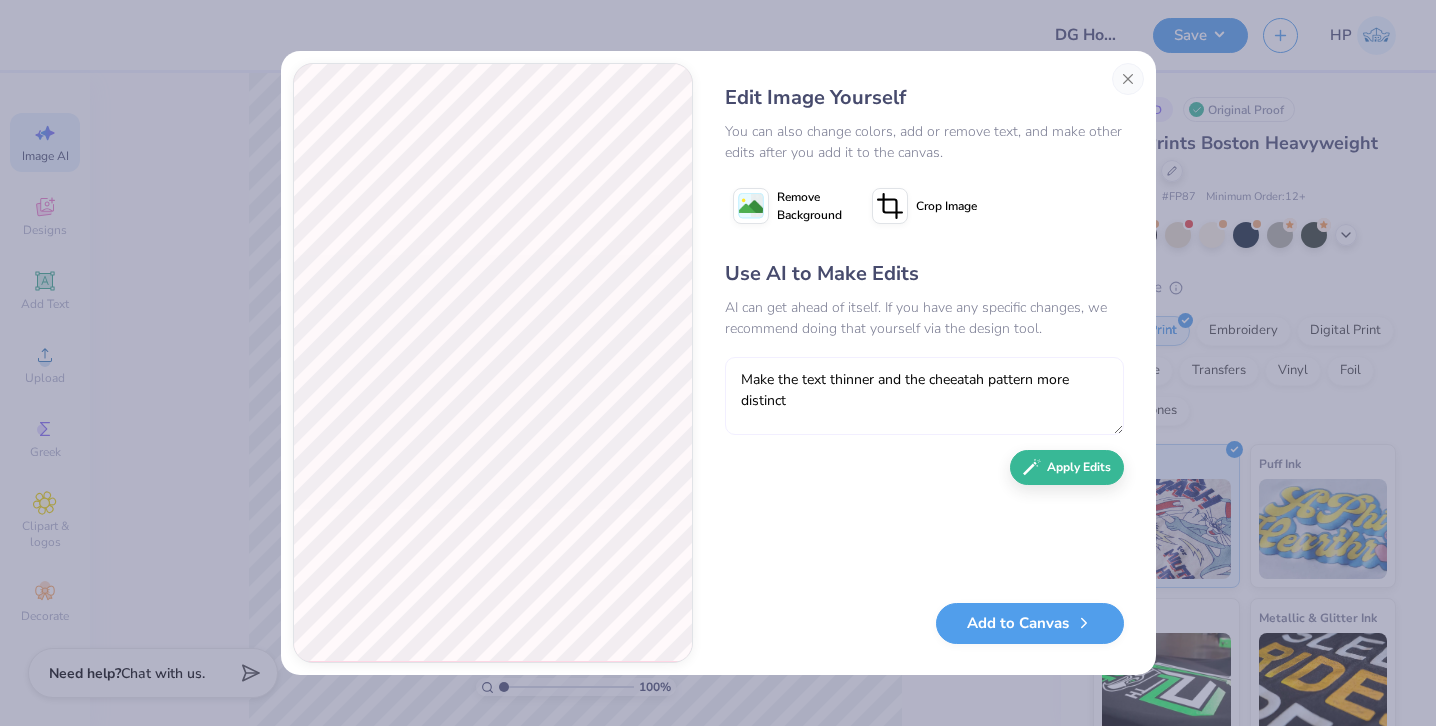click on "Make the text thinner and the cheeatah pattern more distinct" at bounding box center (924, 396) 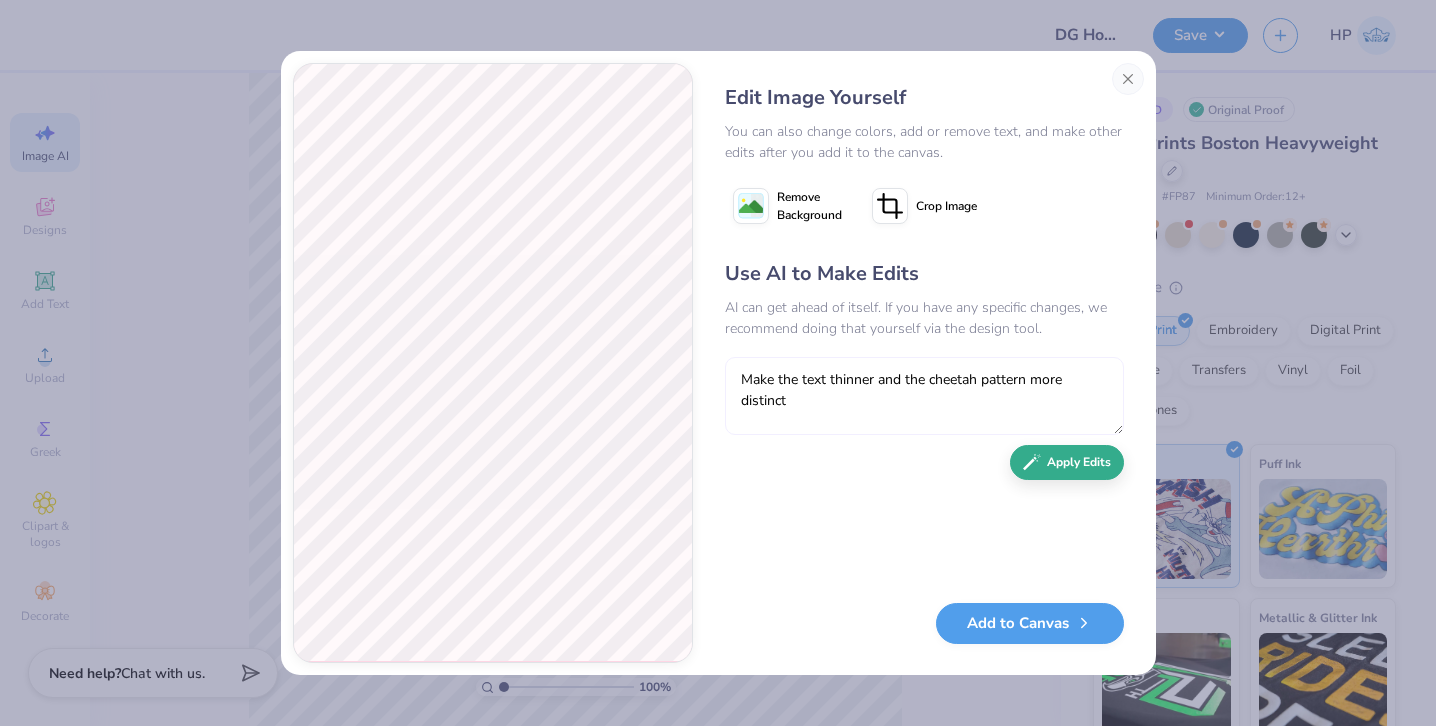 type on "Make the text thinner and the cheetah pattern more distinct" 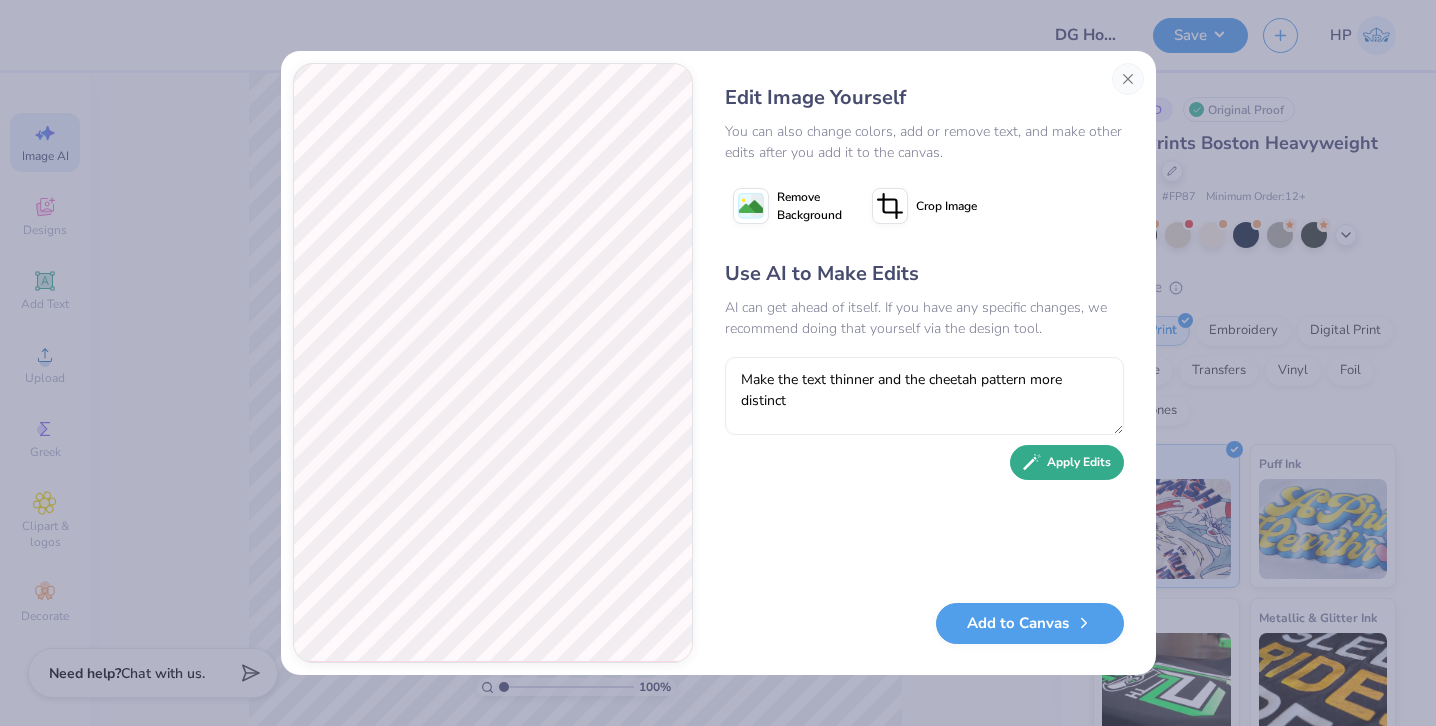 click on "Apply Edits" at bounding box center (1067, 462) 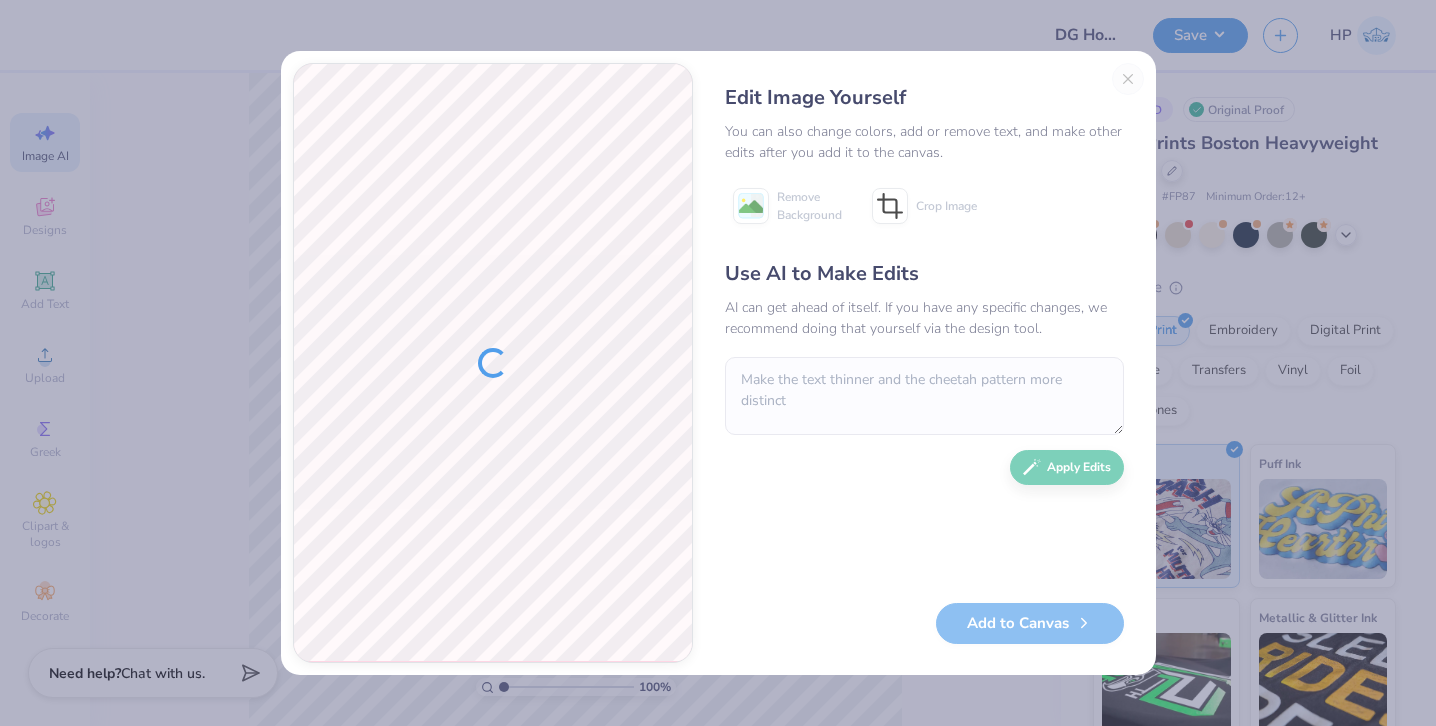 scroll, scrollTop: 0, scrollLeft: 0, axis: both 